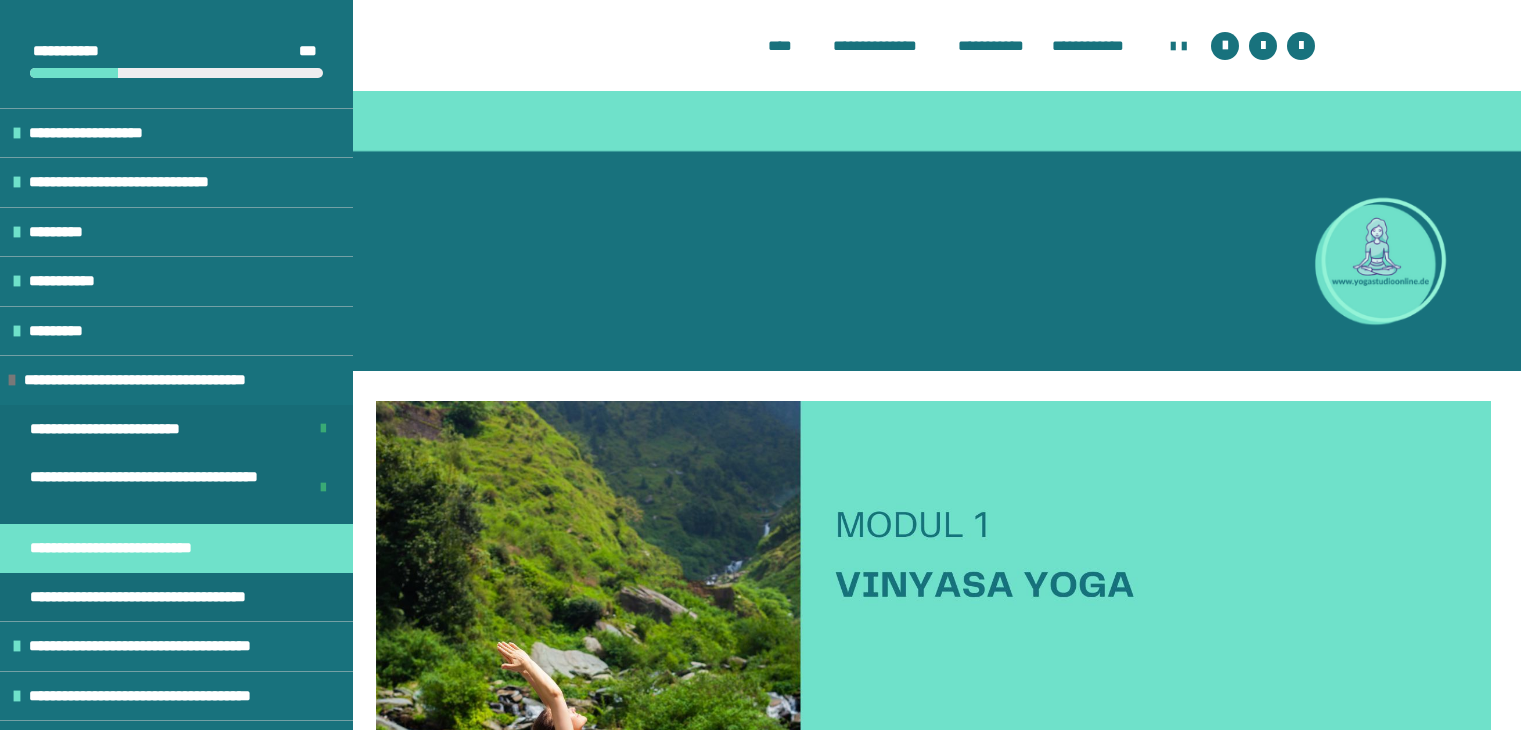 scroll, scrollTop: 1462, scrollLeft: 0, axis: vertical 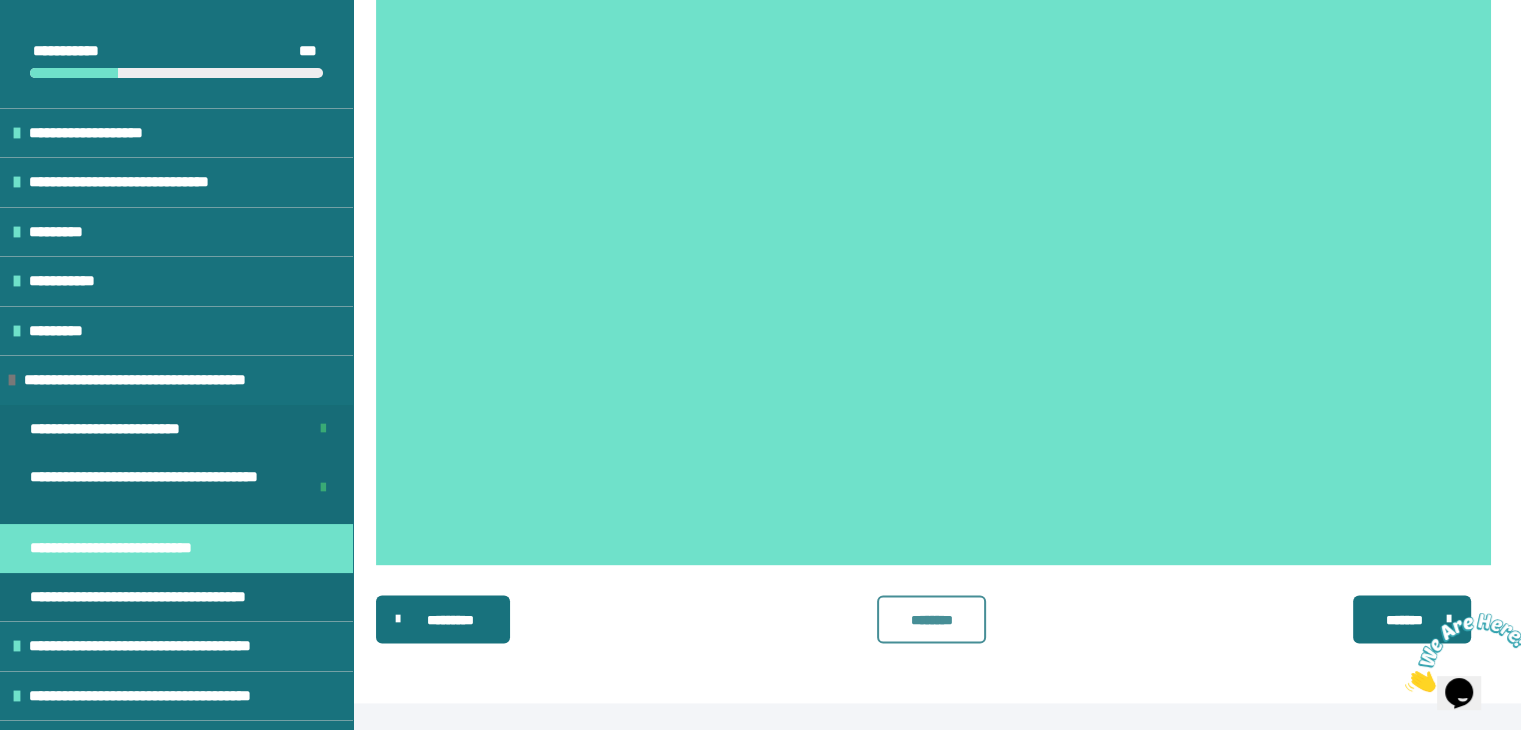click on "********" at bounding box center [932, 619] 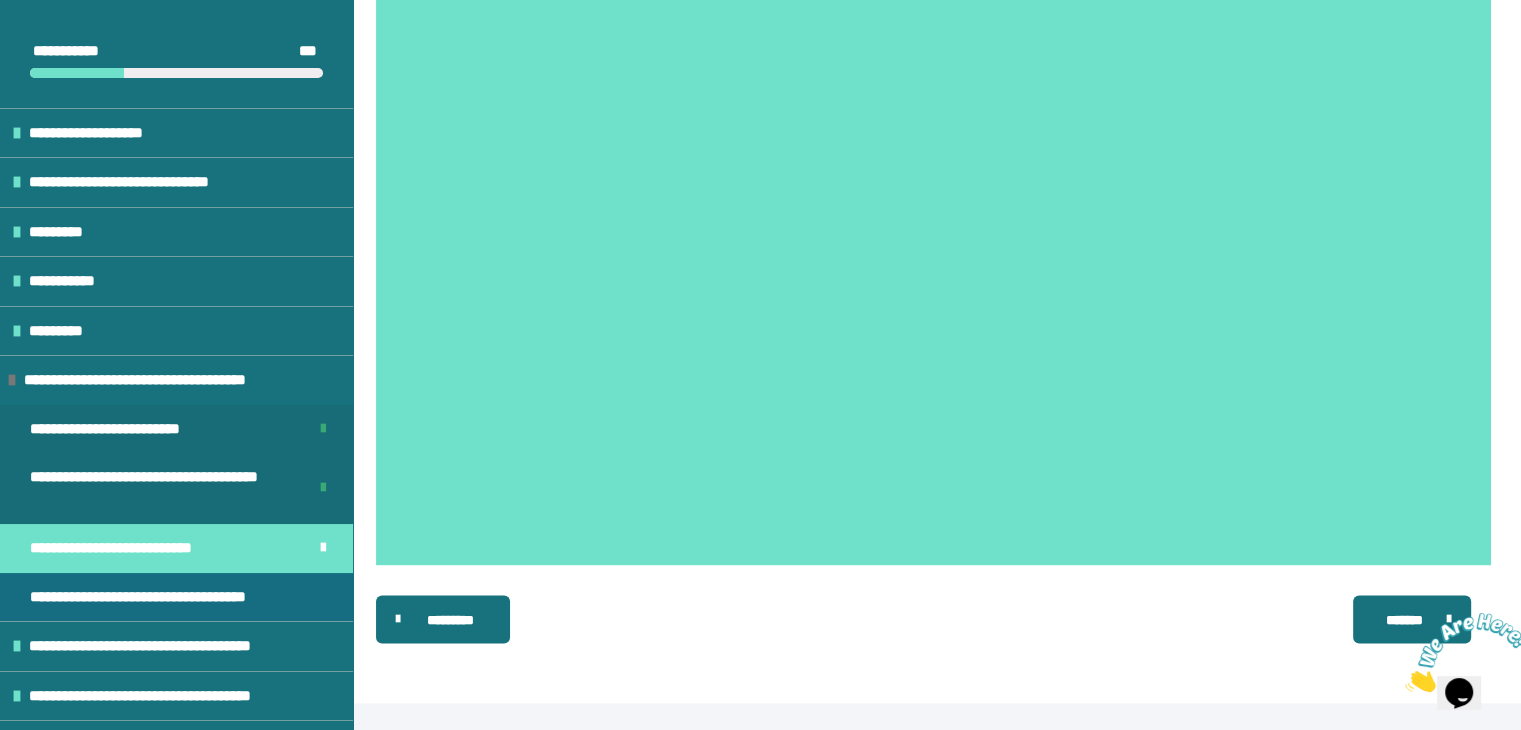 click on "**********" at bounding box center (156, 597) 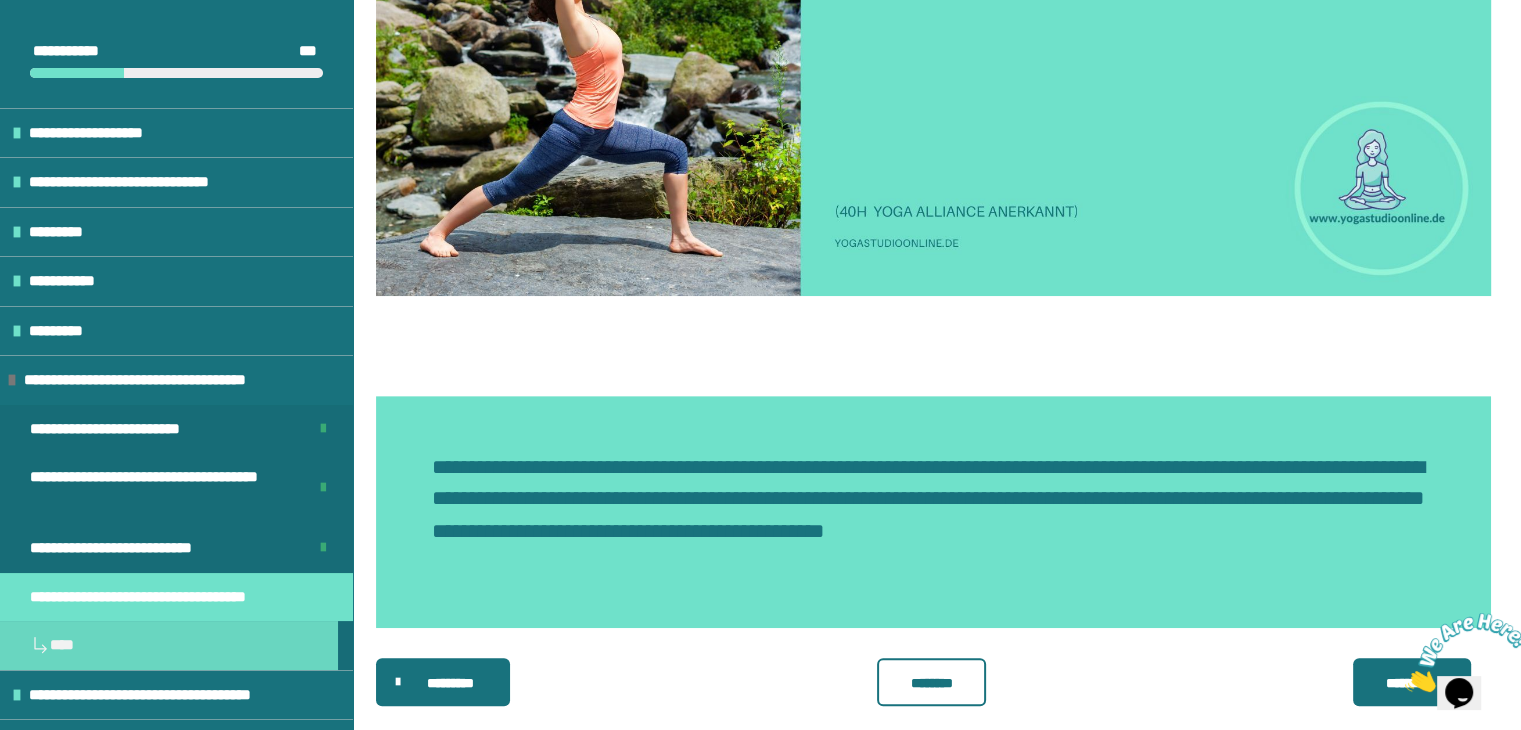 scroll, scrollTop: 768, scrollLeft: 0, axis: vertical 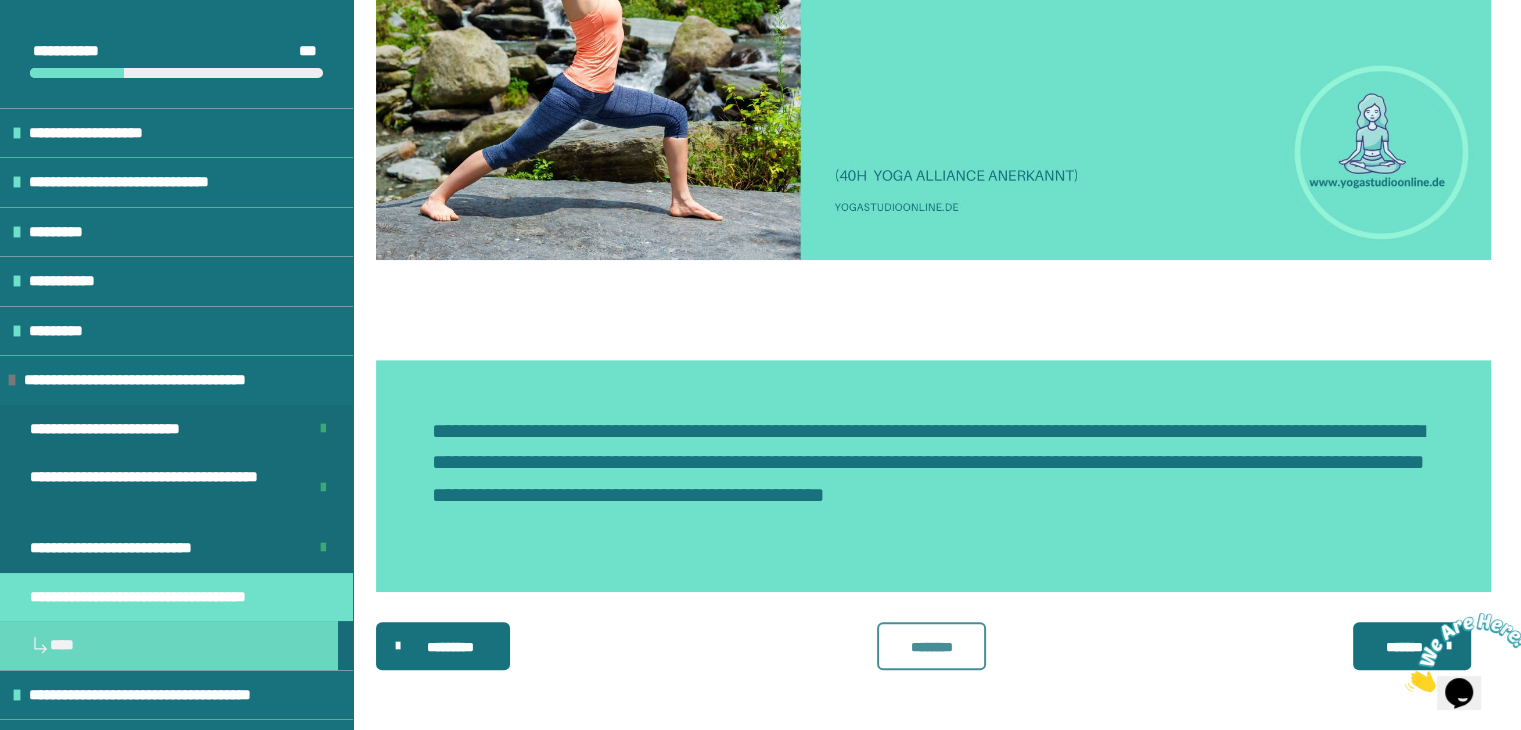 click on "********" at bounding box center [932, 647] 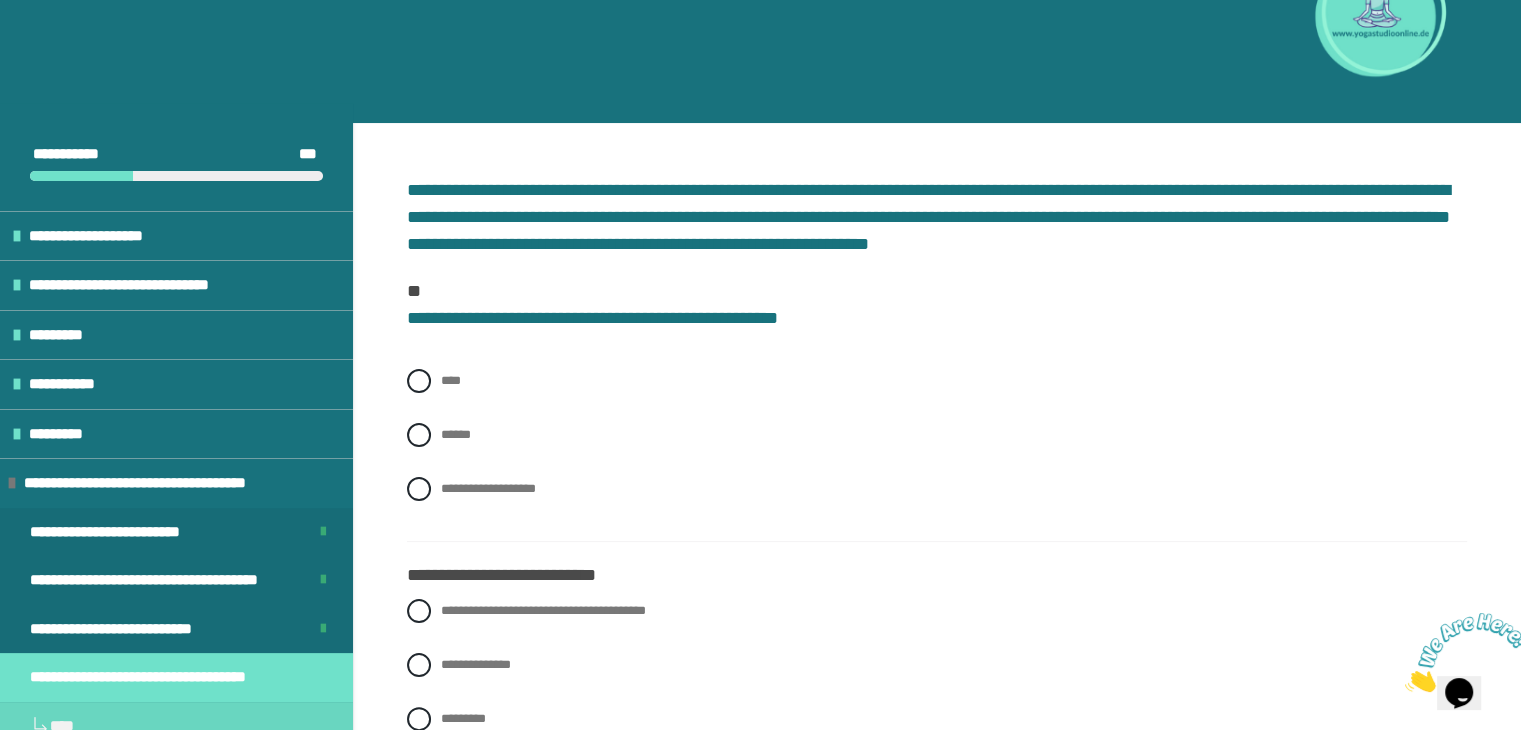 scroll, scrollTop: 280, scrollLeft: 0, axis: vertical 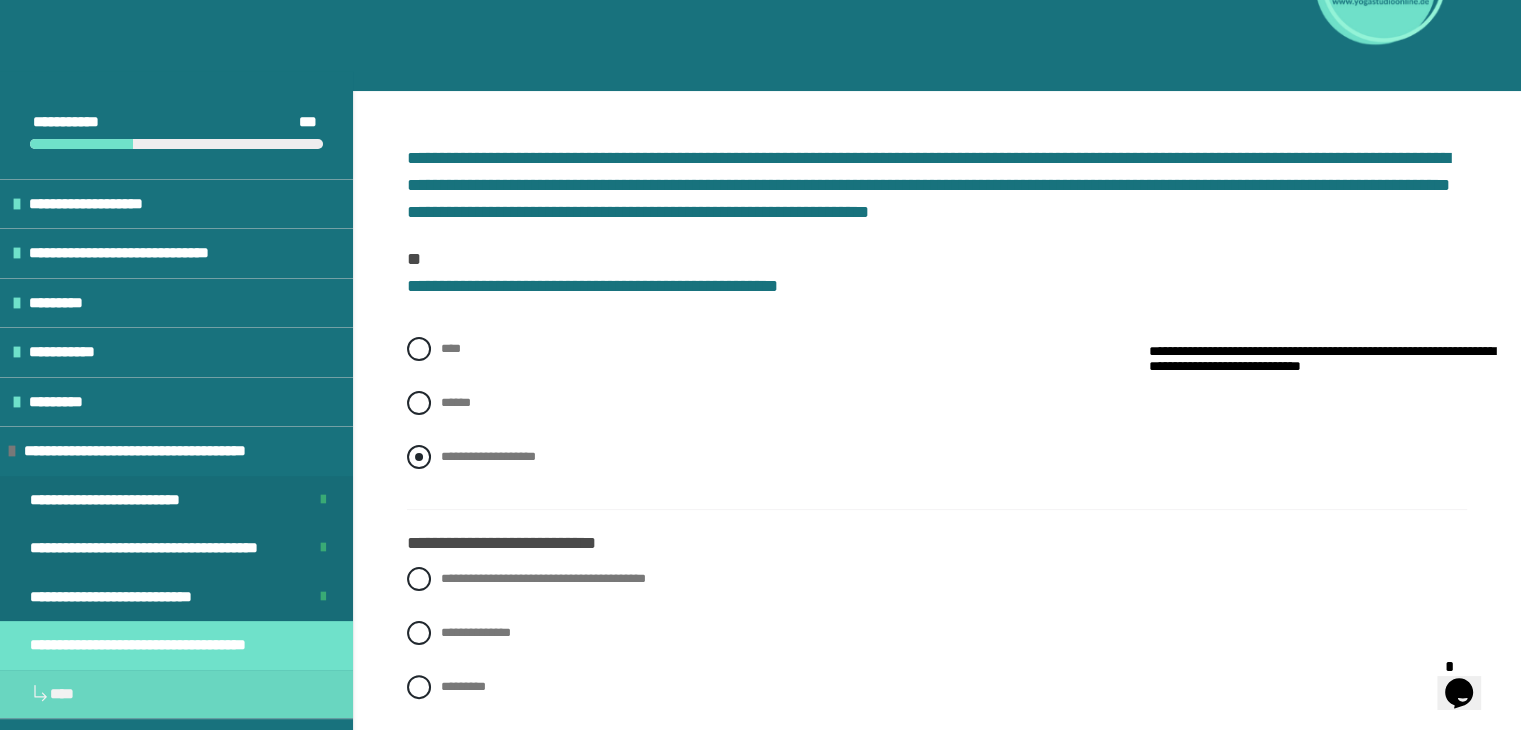 click at bounding box center [419, 457] 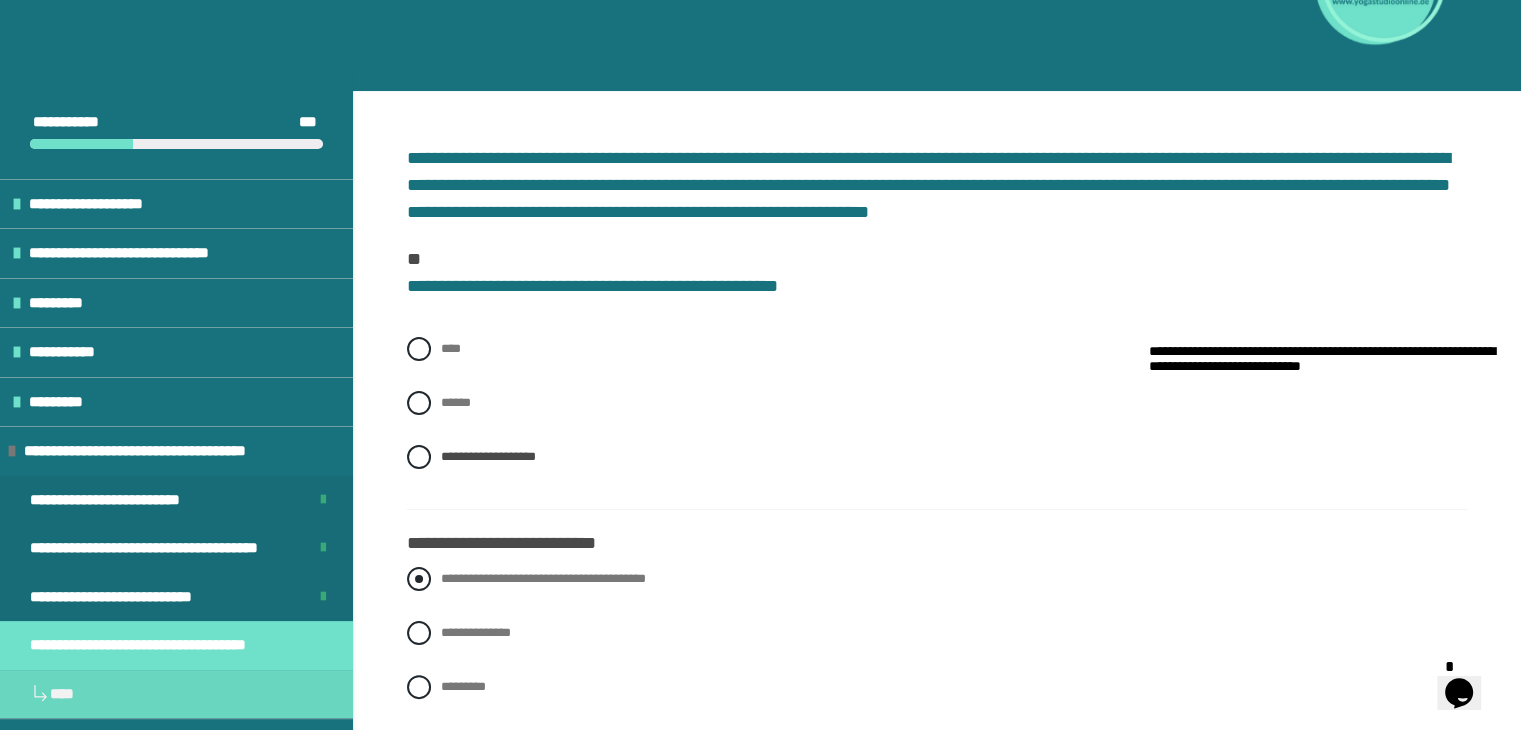 click at bounding box center [419, 579] 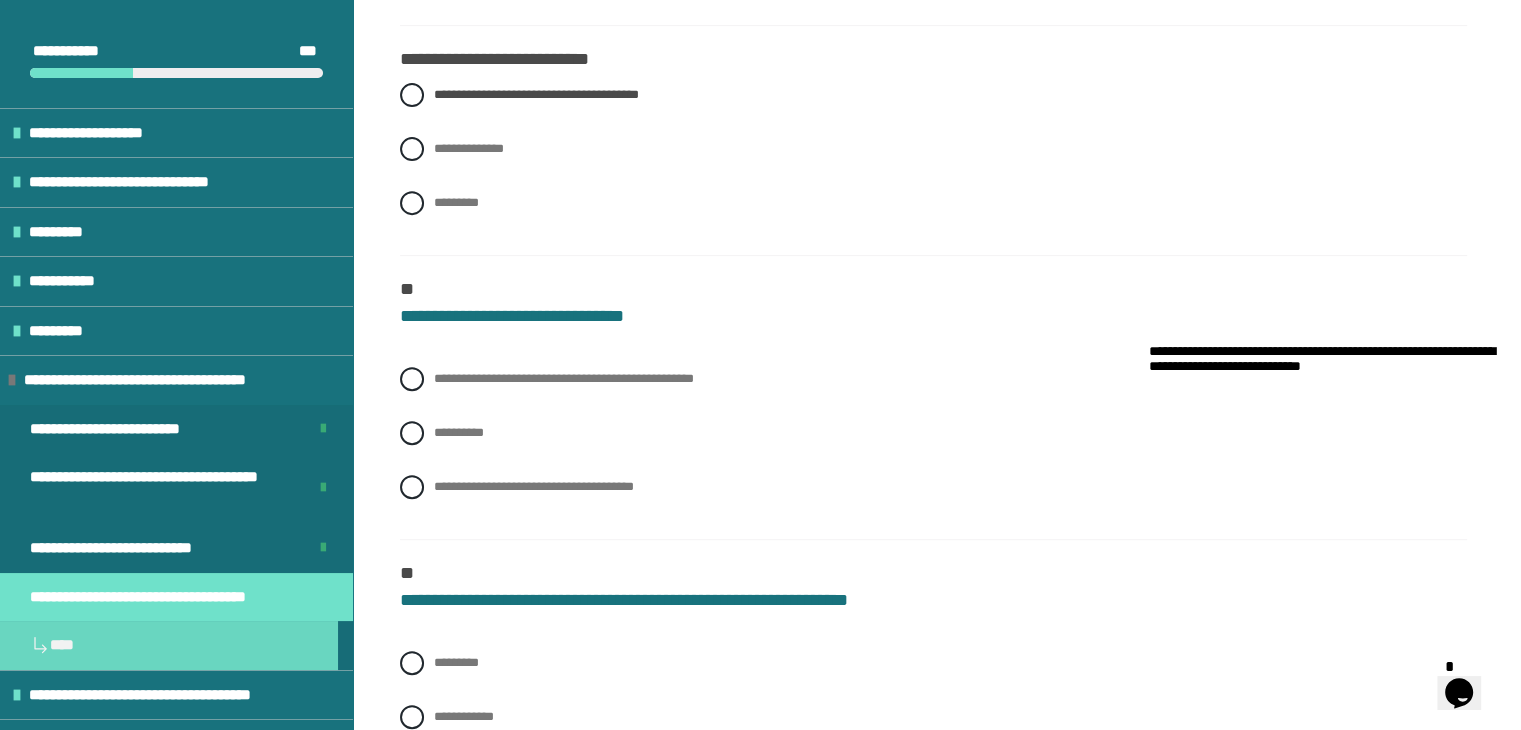scroll, scrollTop: 767, scrollLeft: 0, axis: vertical 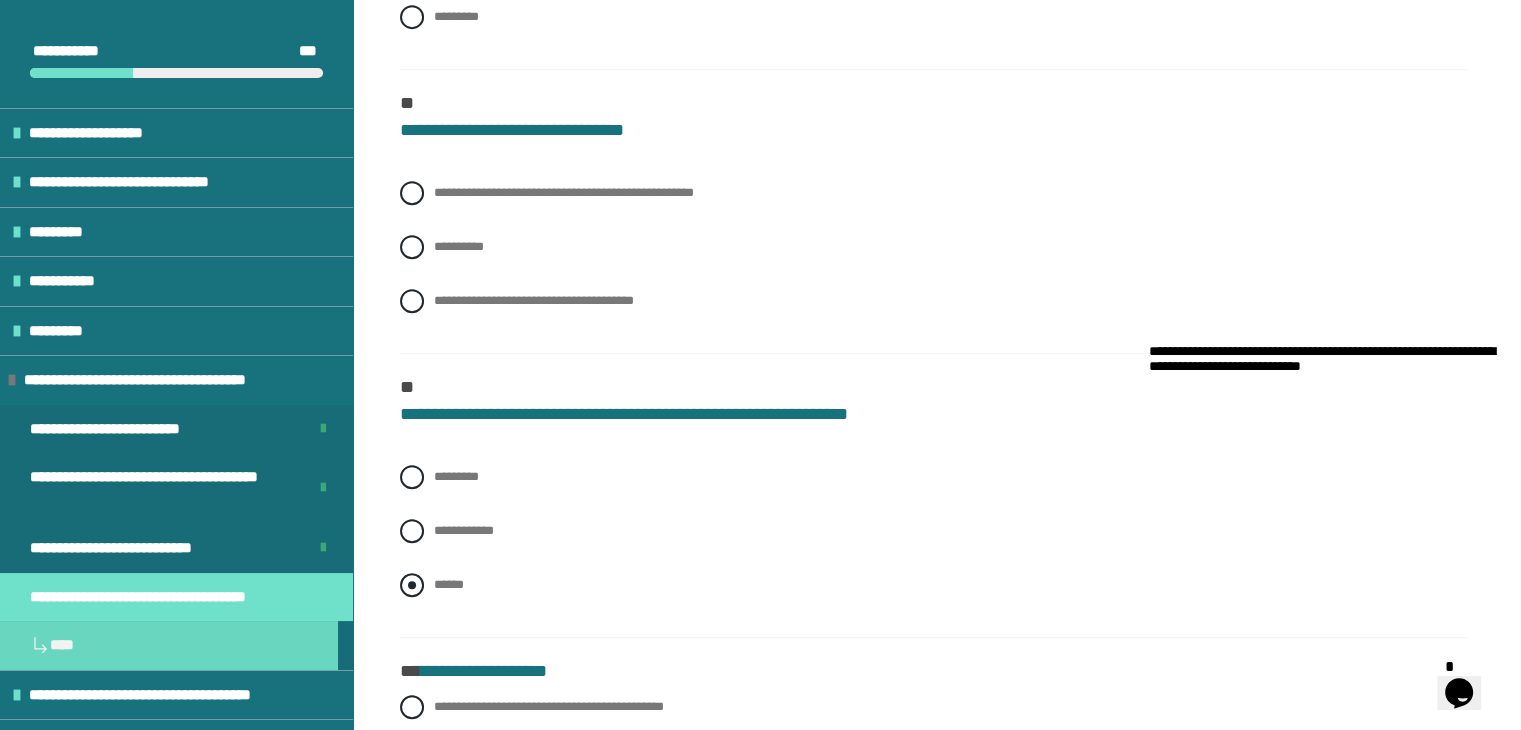 click at bounding box center (412, 585) 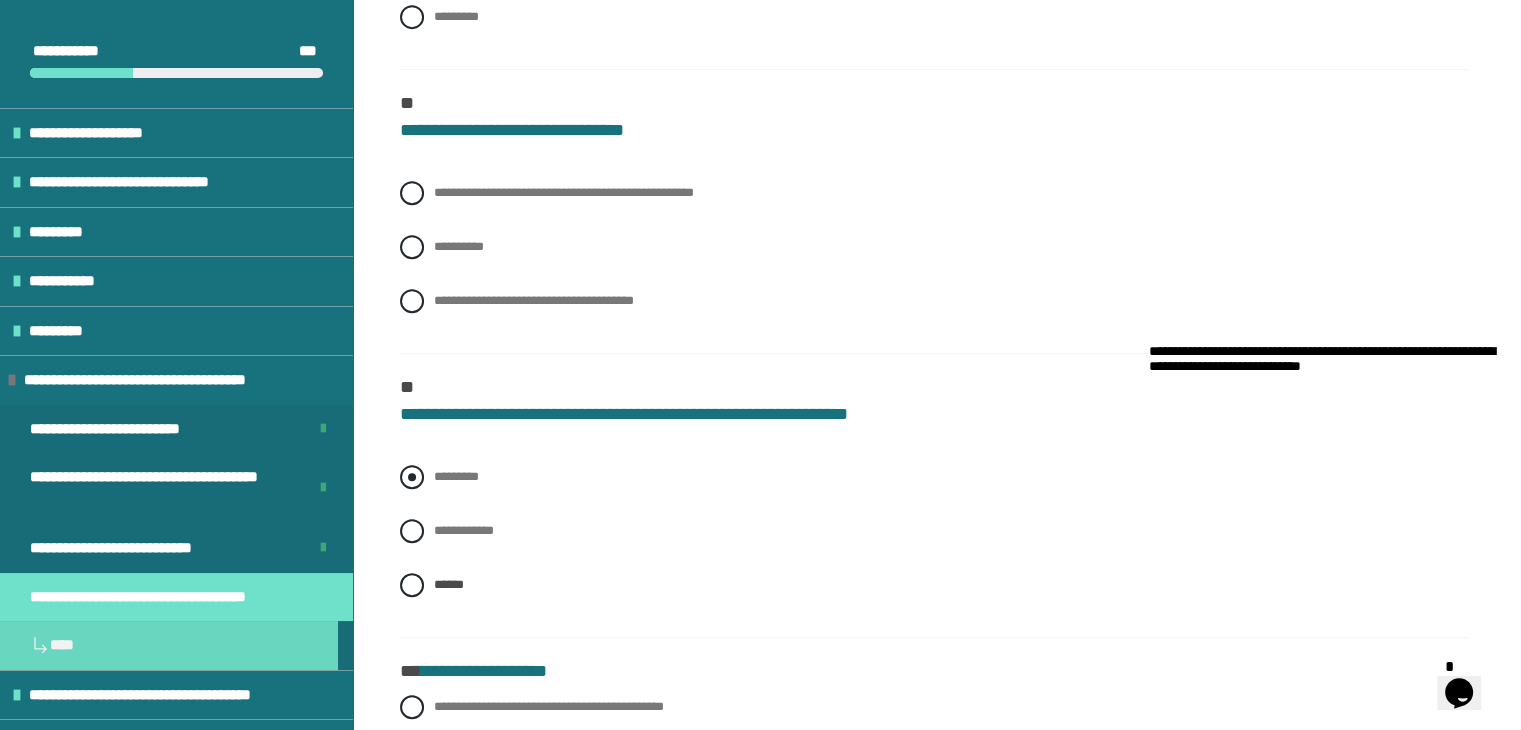 click at bounding box center [412, 477] 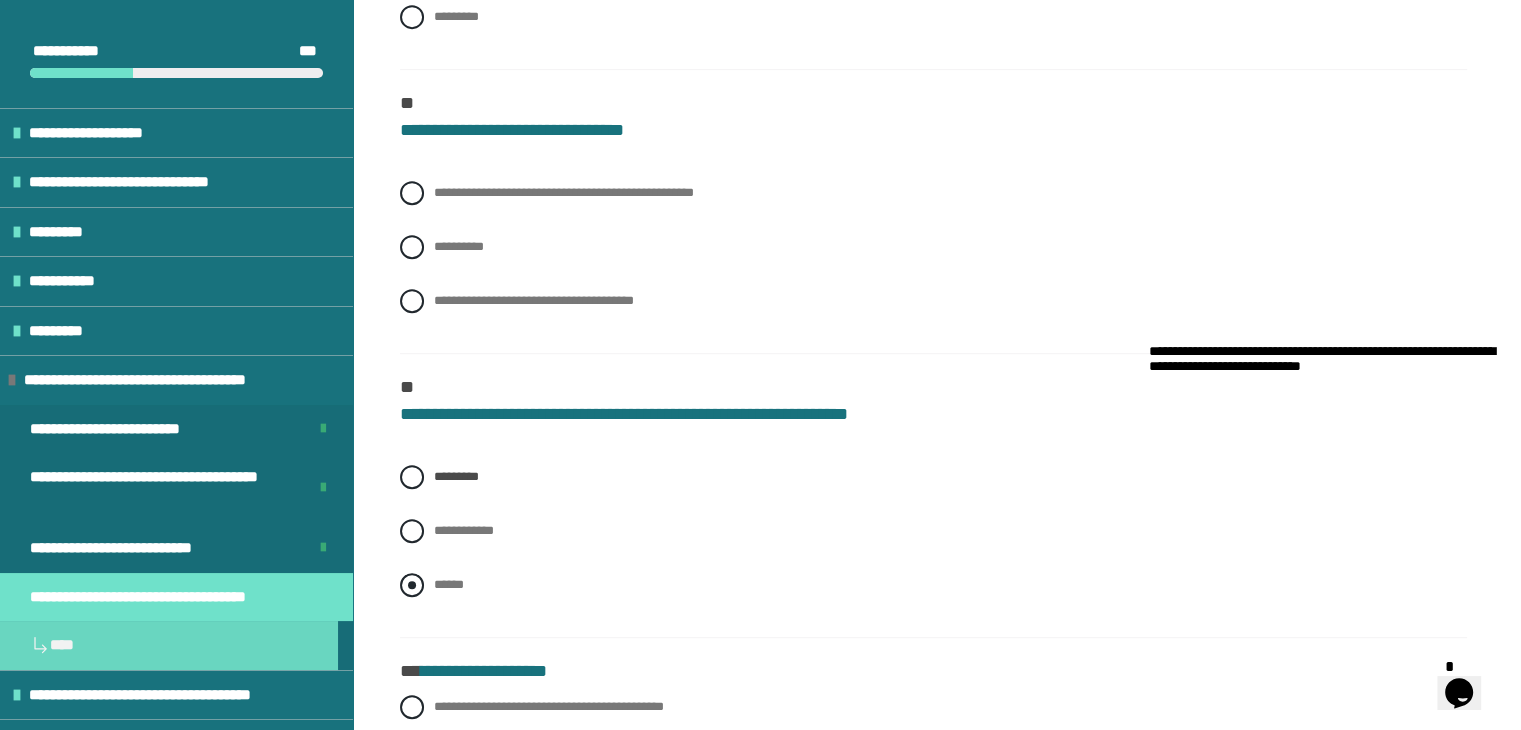 click at bounding box center (412, 585) 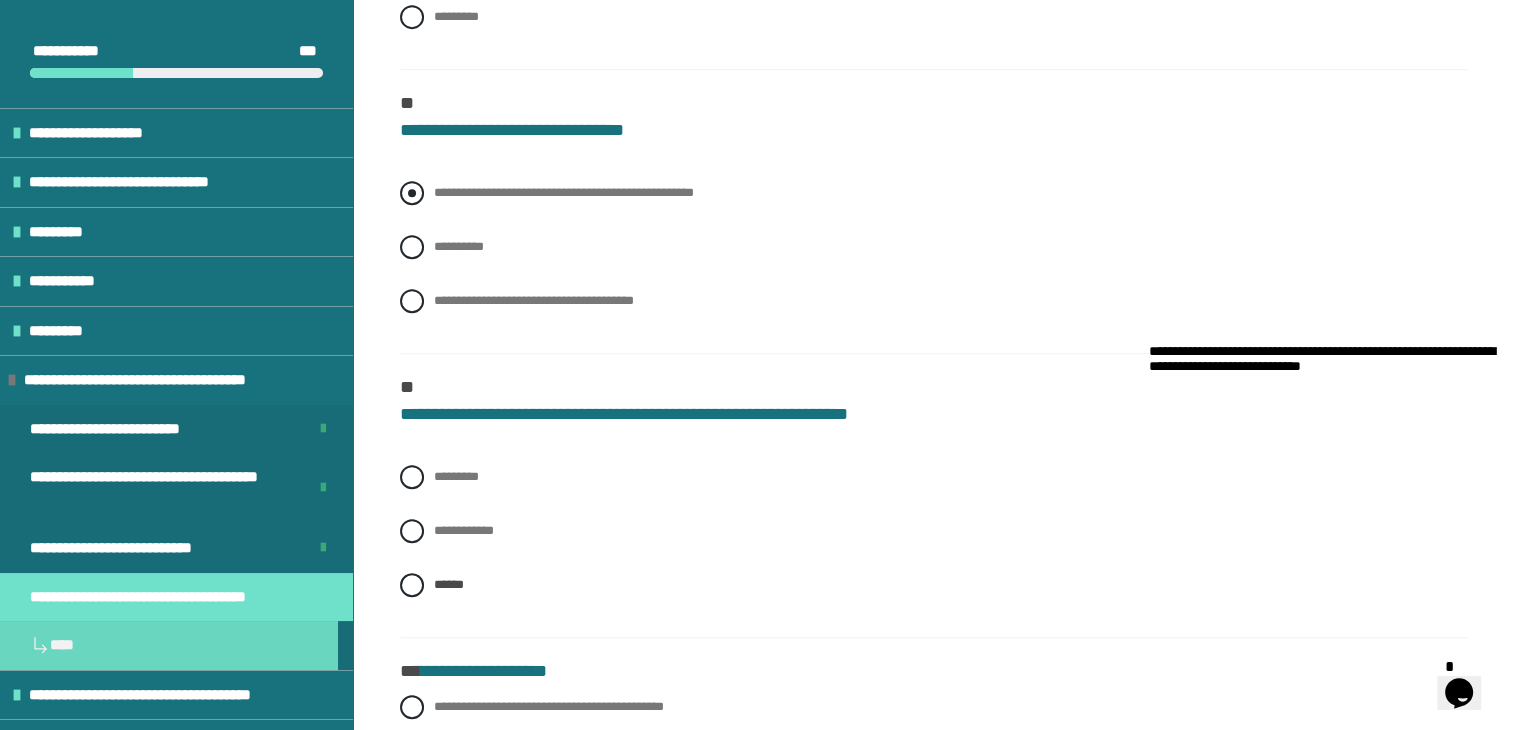 click at bounding box center (412, 193) 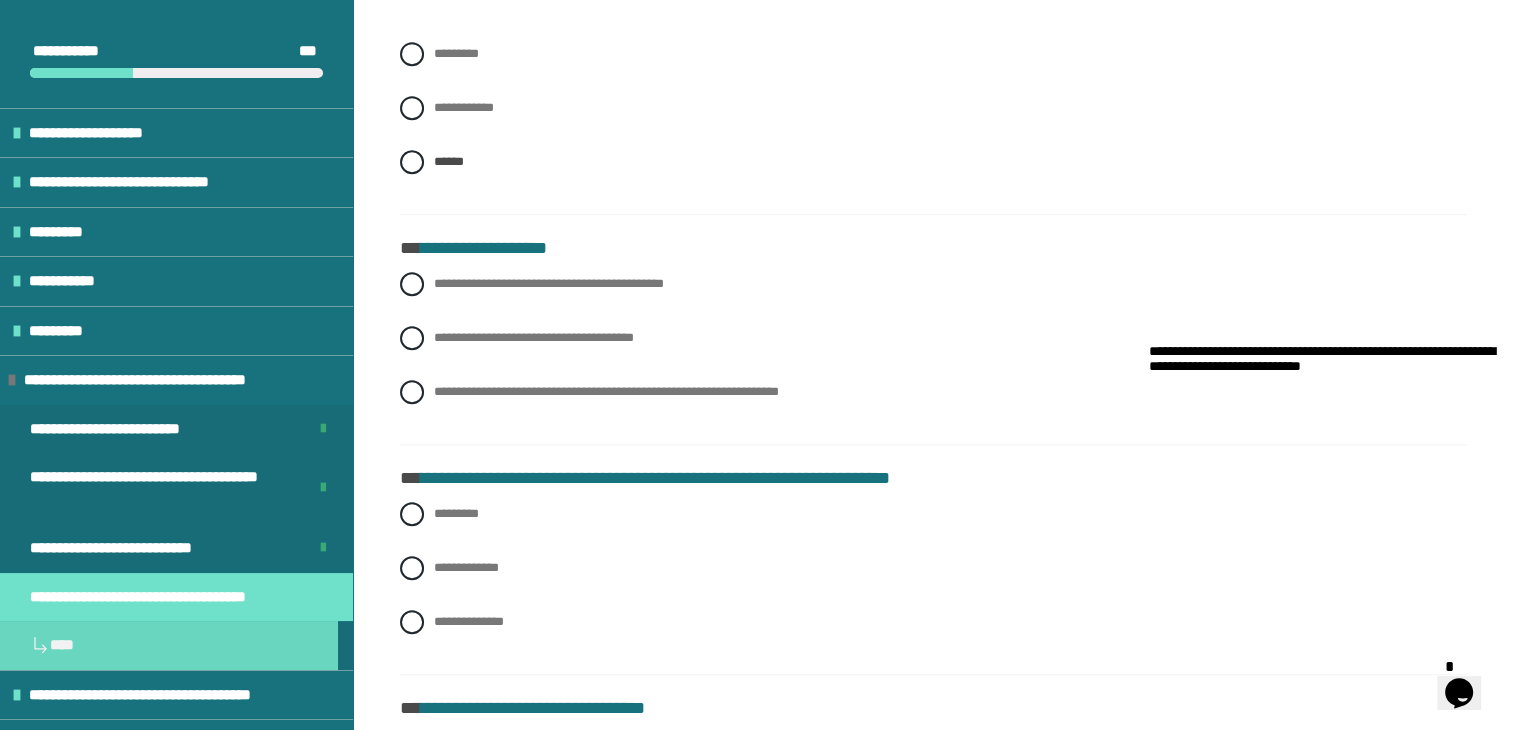 scroll, scrollTop: 1376, scrollLeft: 0, axis: vertical 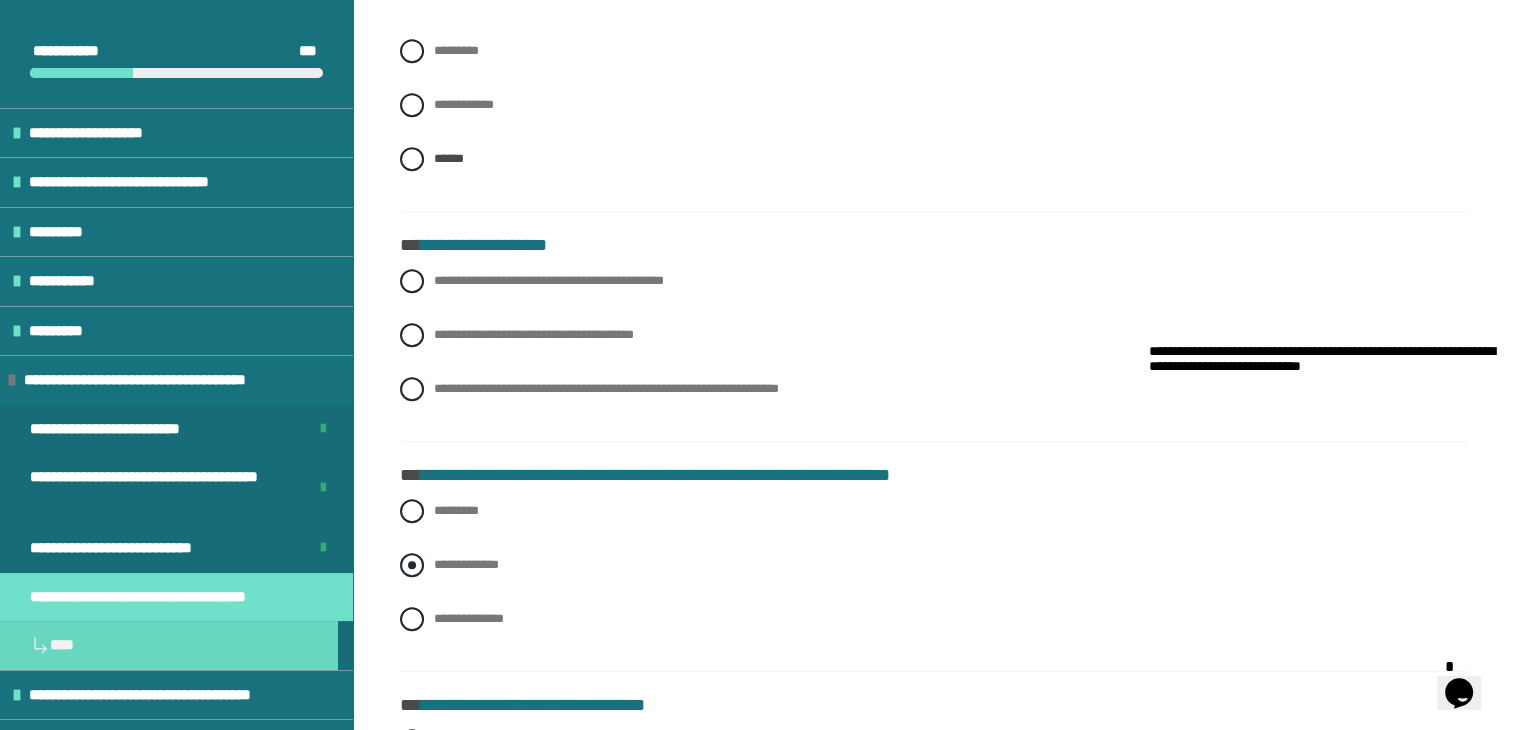 click at bounding box center (412, 565) 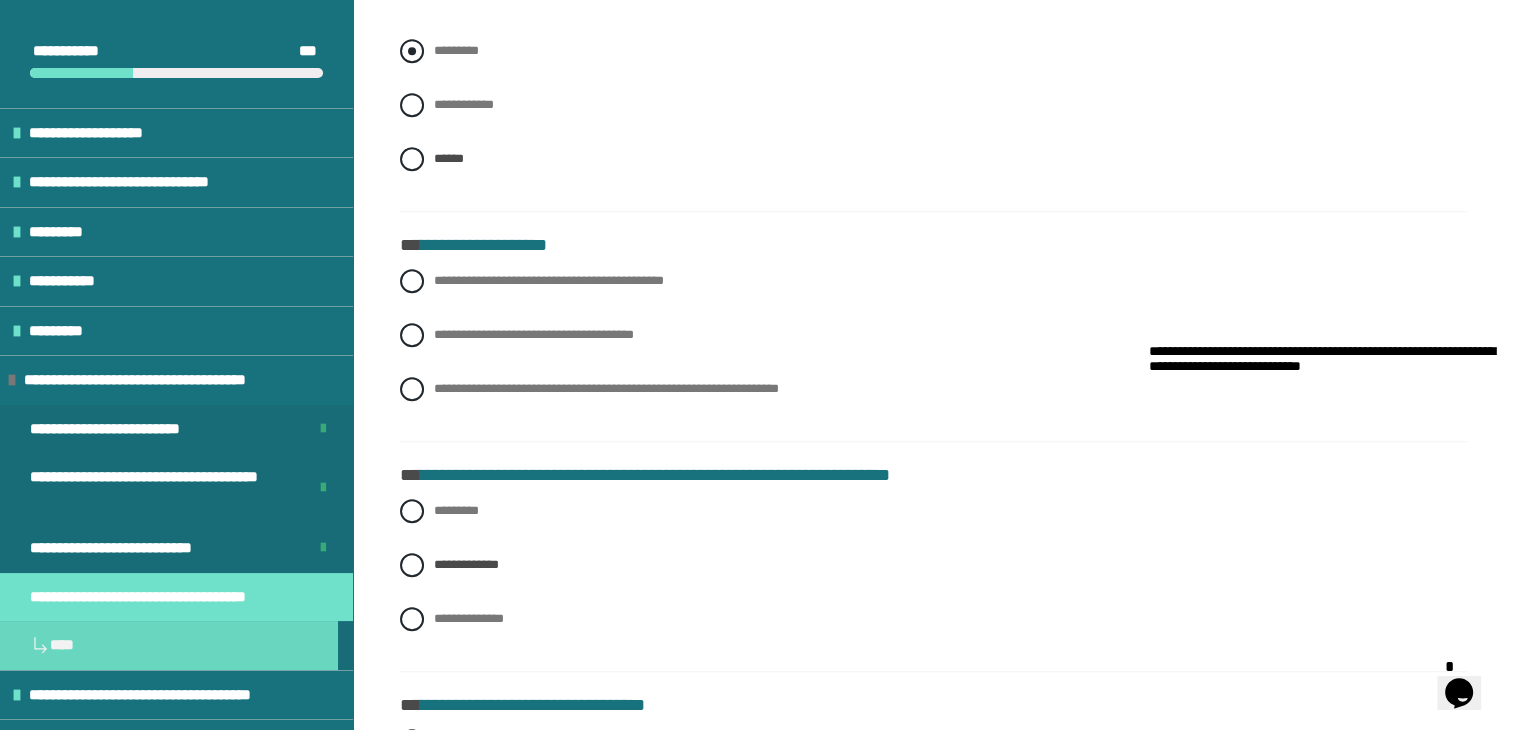 click at bounding box center [412, 51] 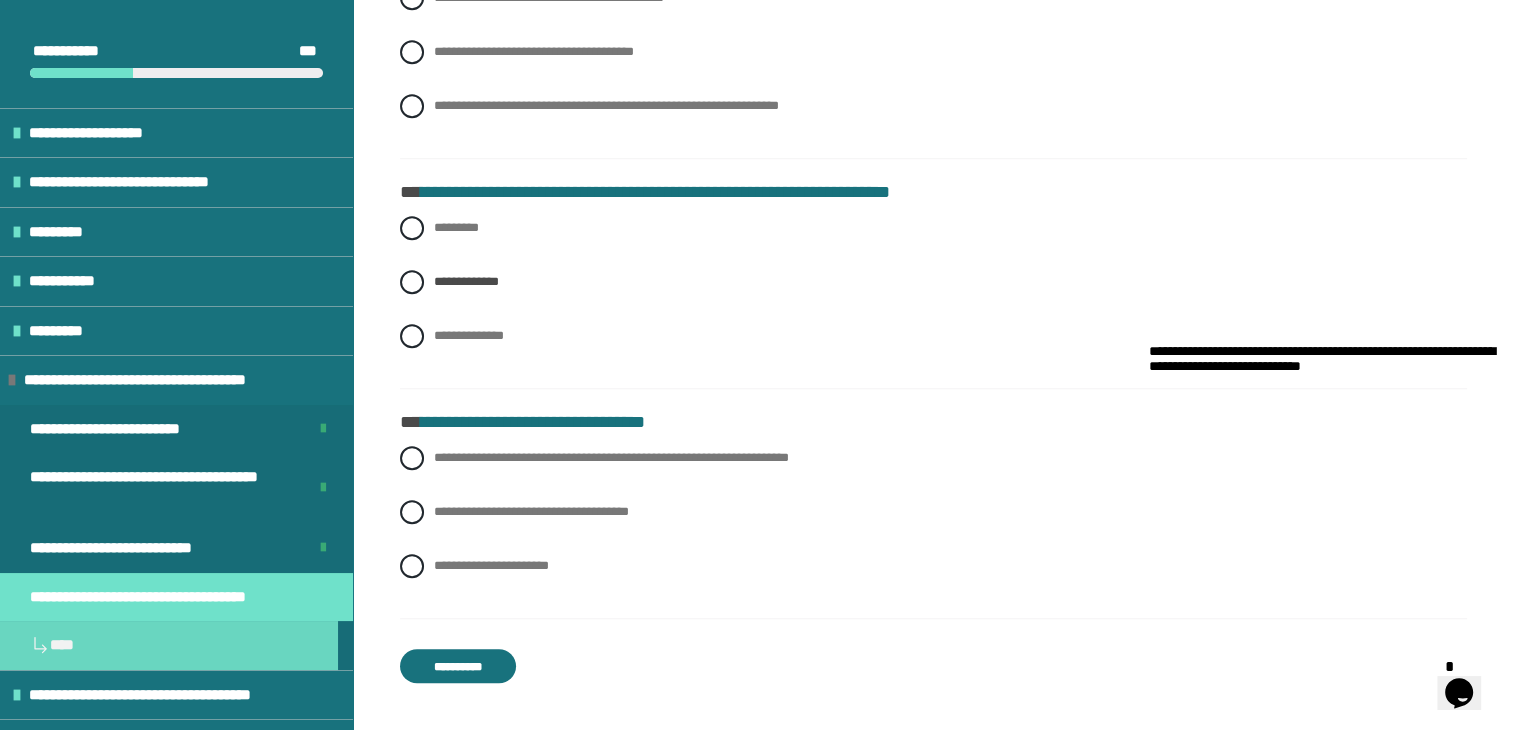 scroll, scrollTop: 1673, scrollLeft: 0, axis: vertical 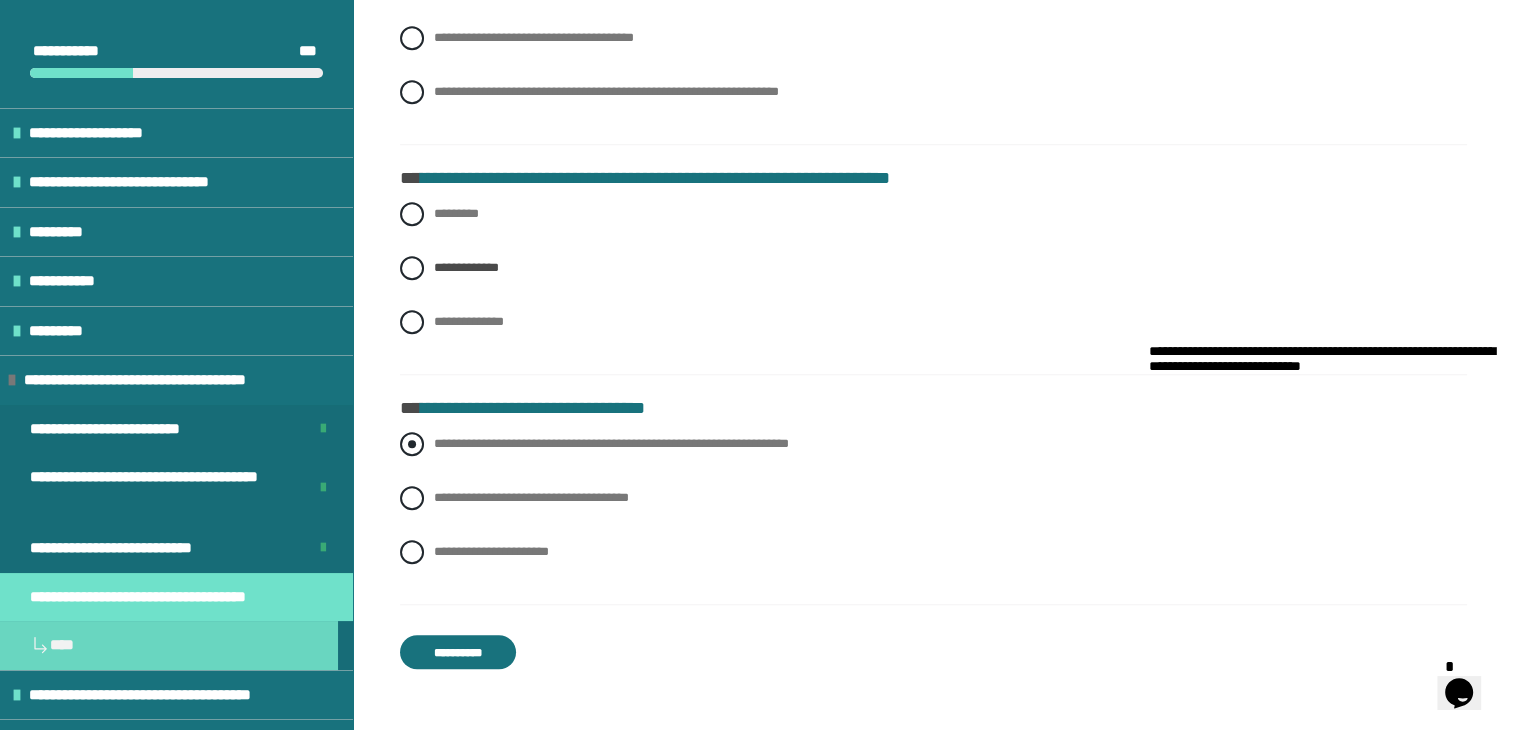 click on "**********" at bounding box center (933, 444) 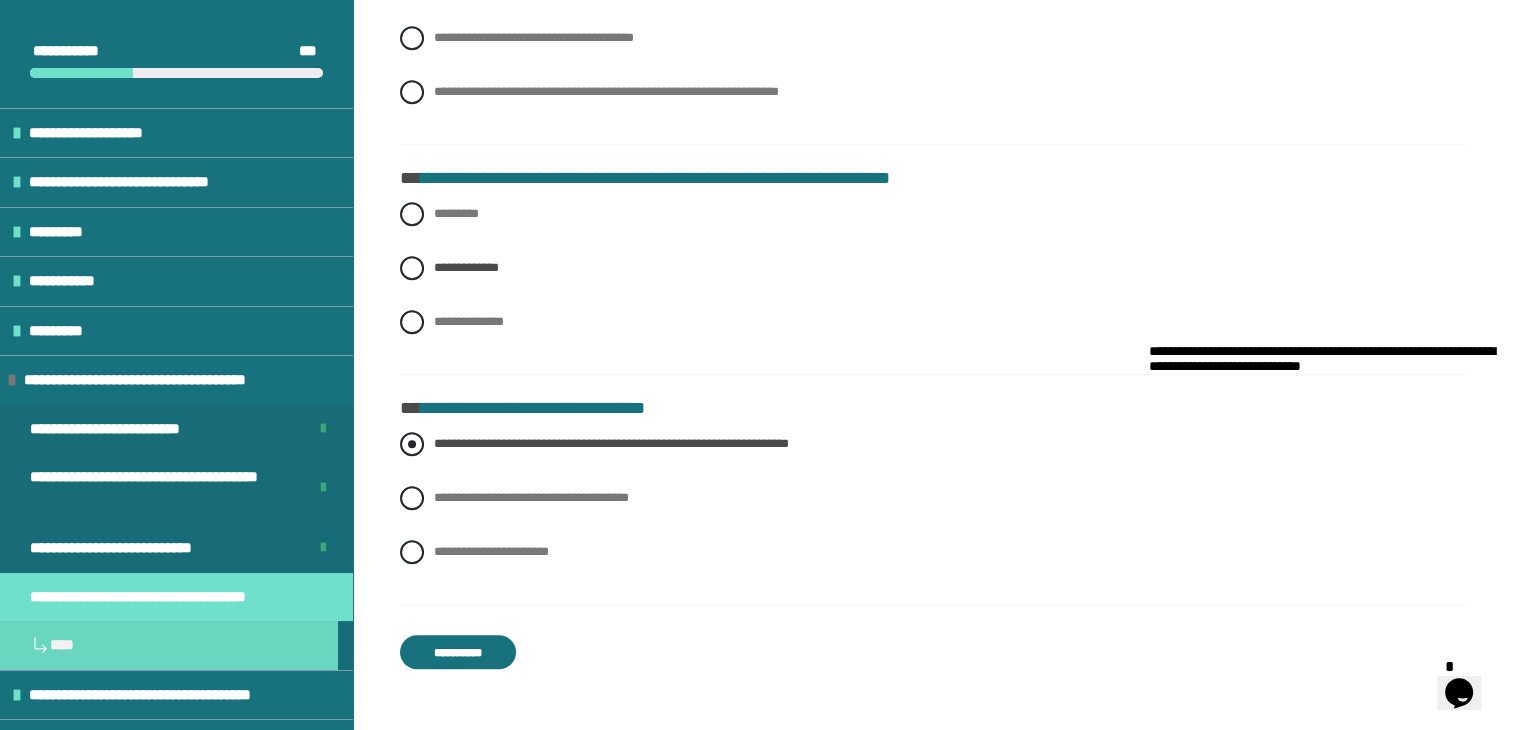 click at bounding box center (412, 444) 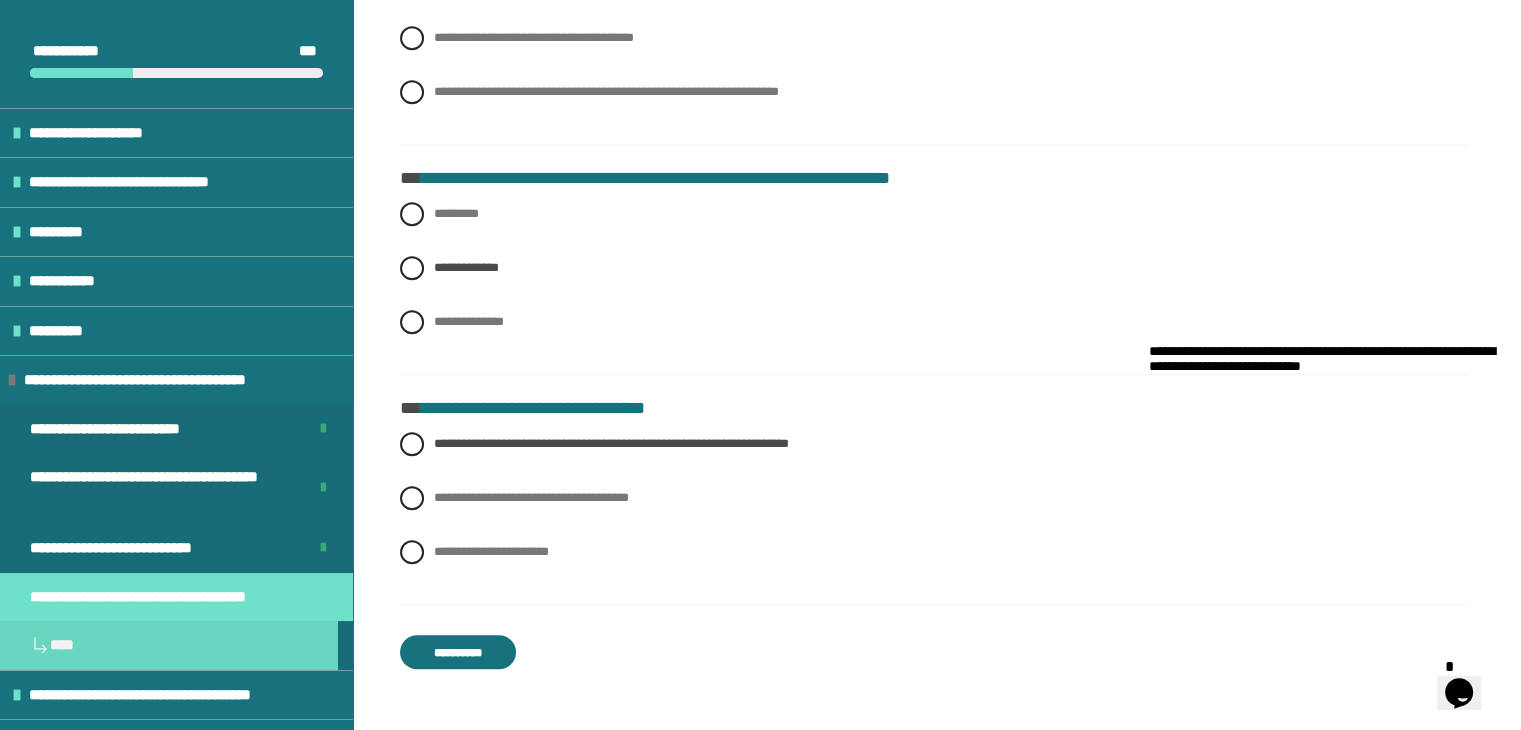 click at bounding box center [1149, 344] 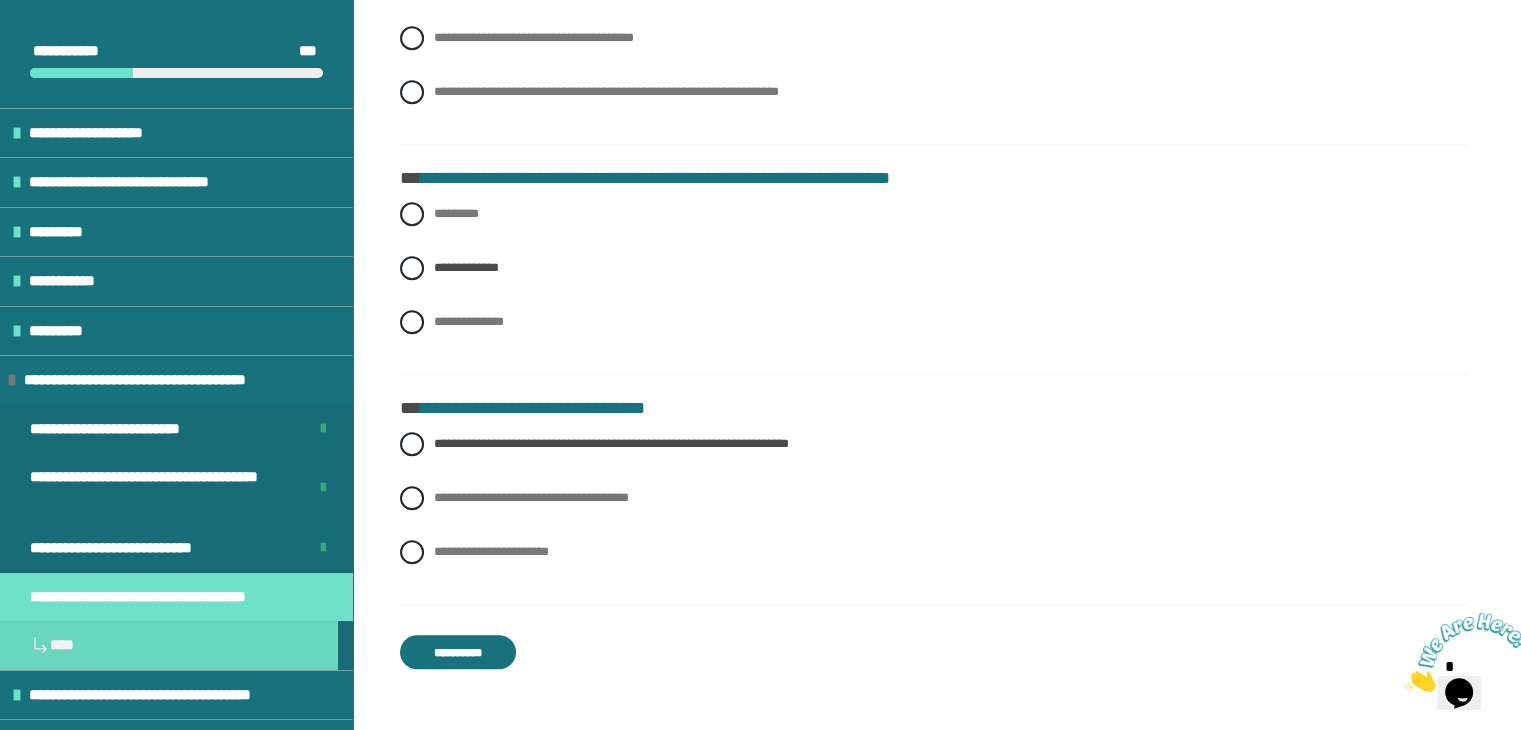 click at bounding box center (1405, 687) 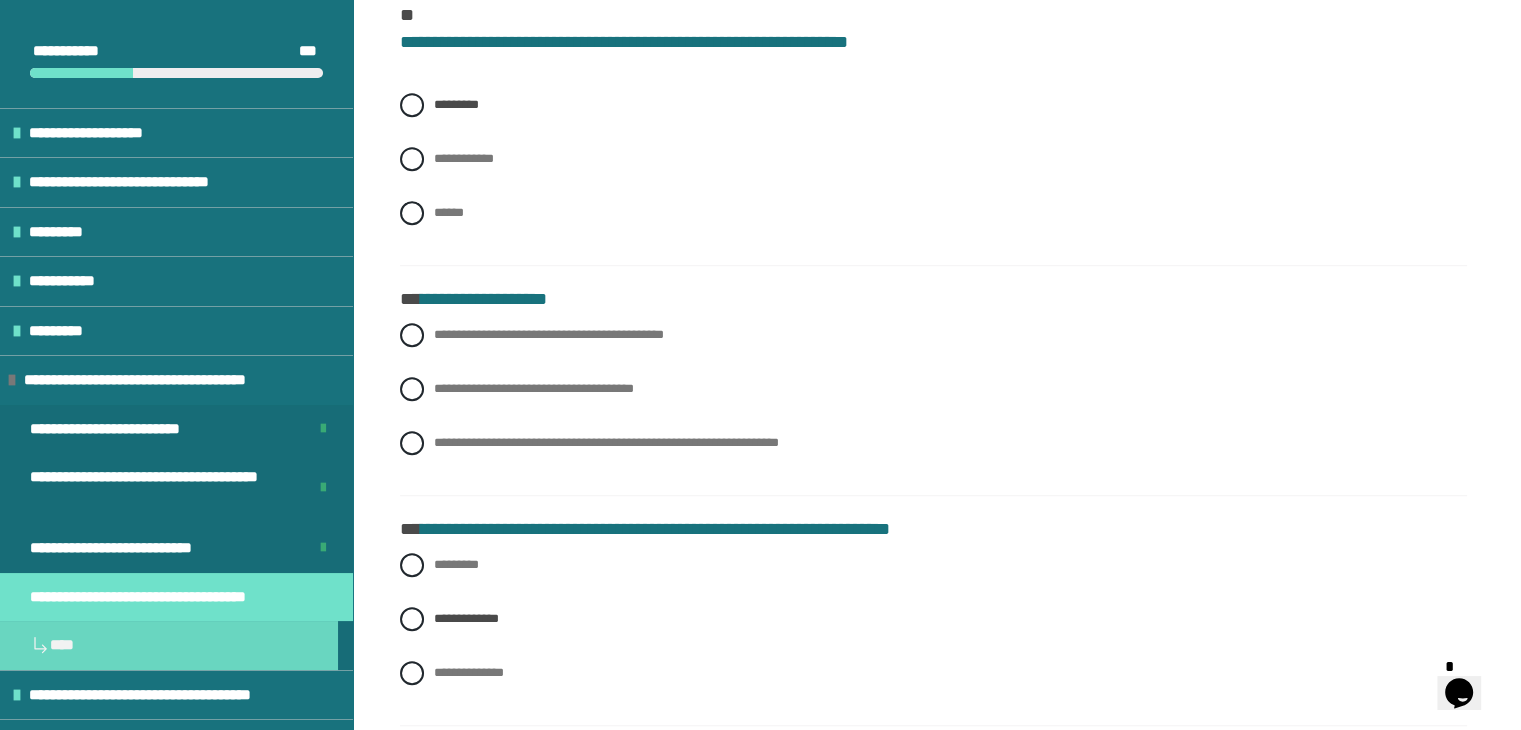 scroll, scrollTop: 1310, scrollLeft: 0, axis: vertical 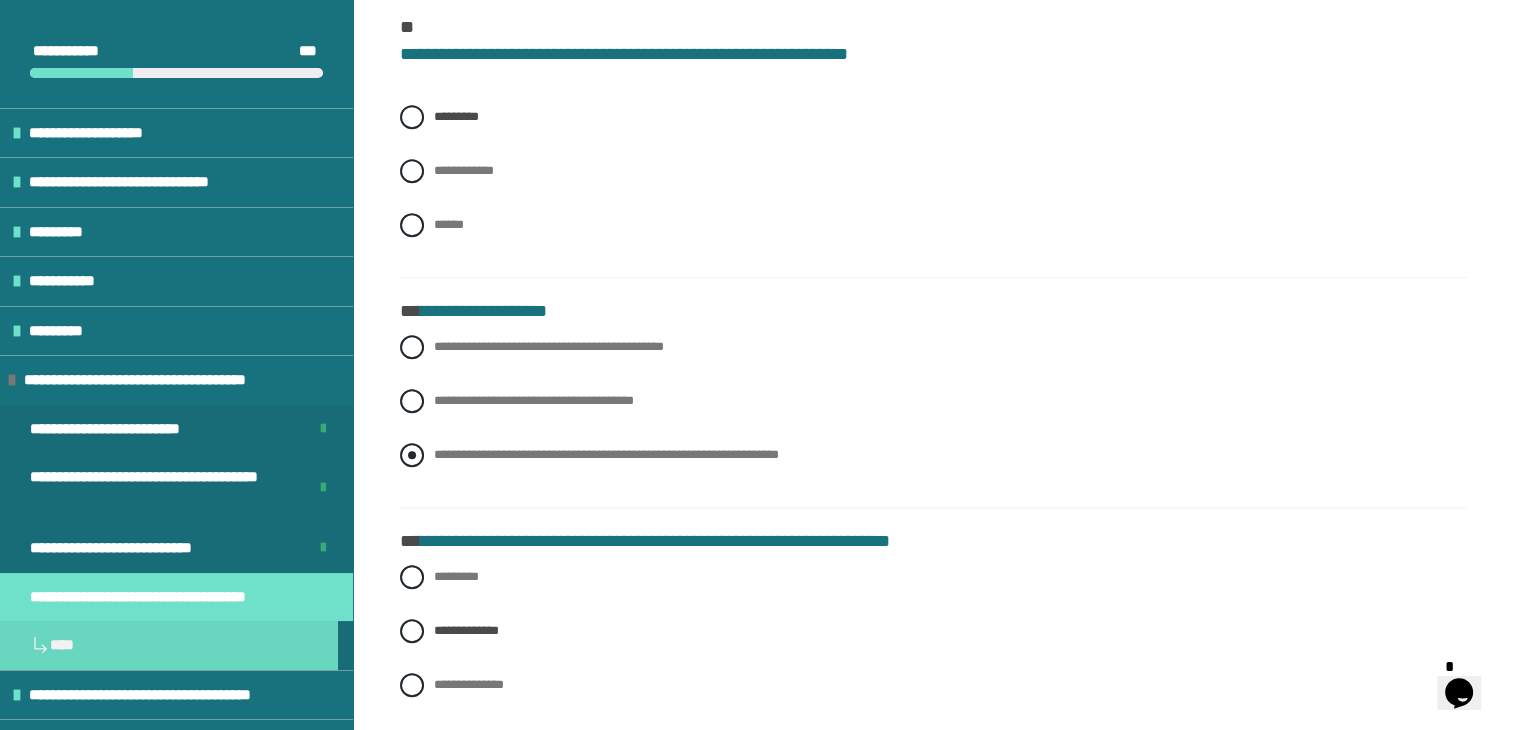 click at bounding box center [412, 455] 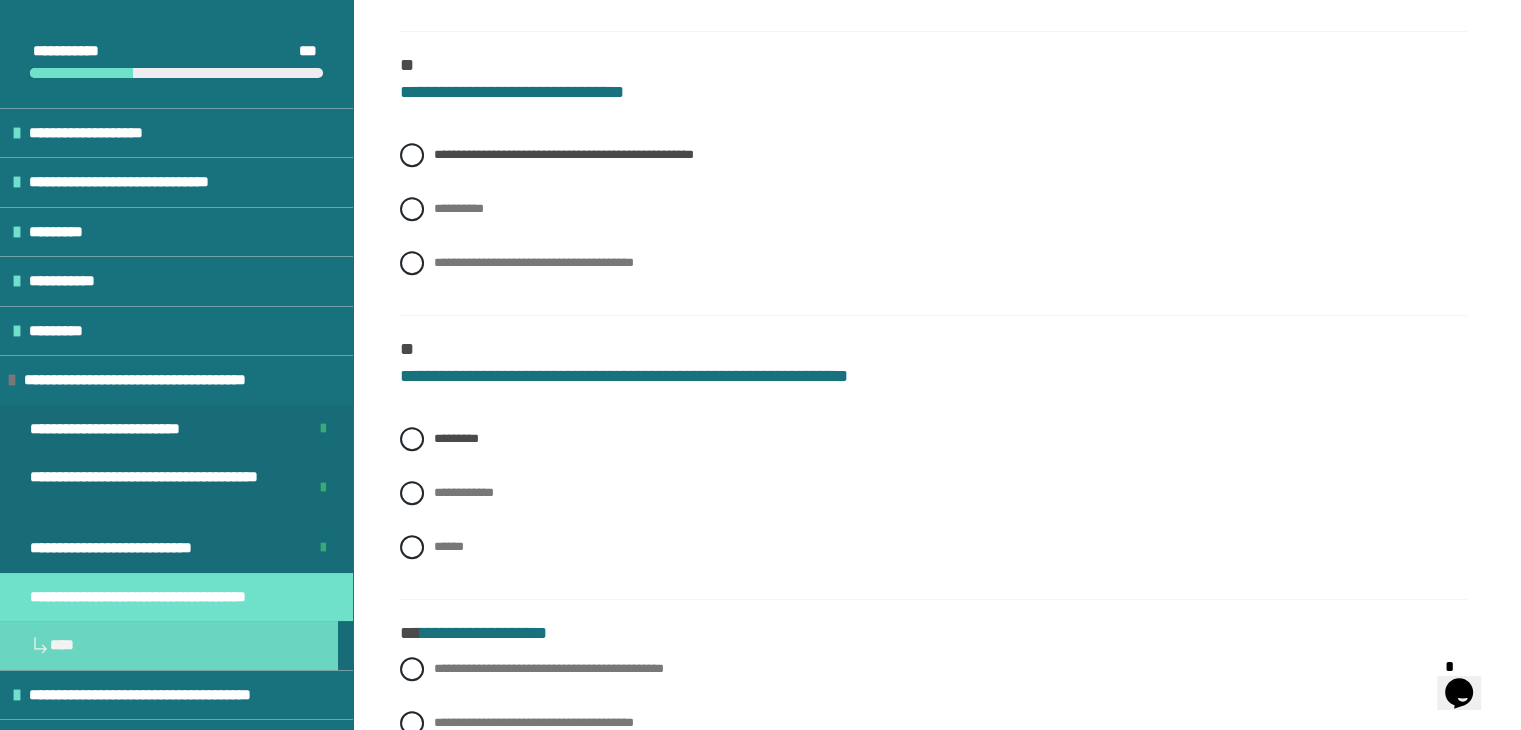 scroll, scrollTop: 985, scrollLeft: 0, axis: vertical 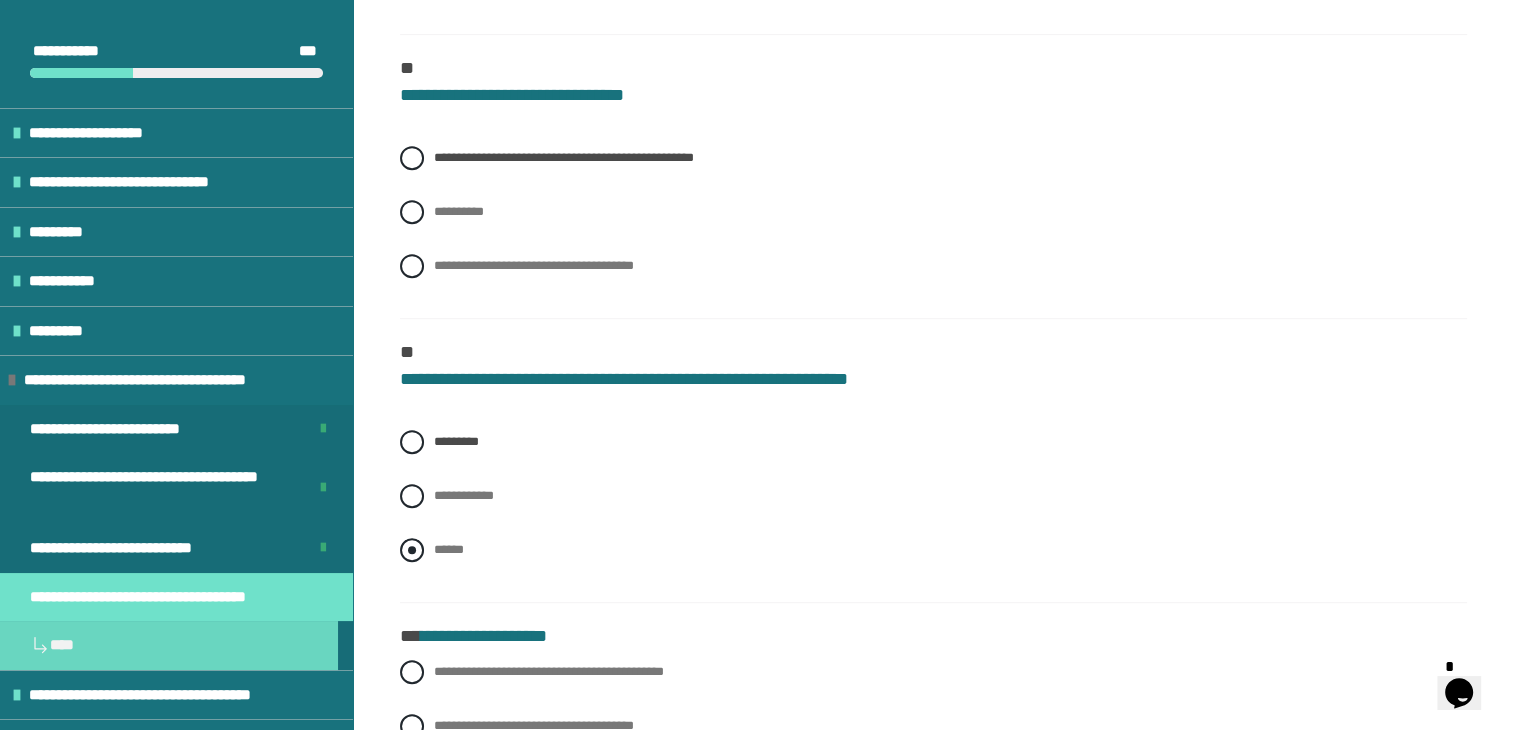 click at bounding box center (412, 550) 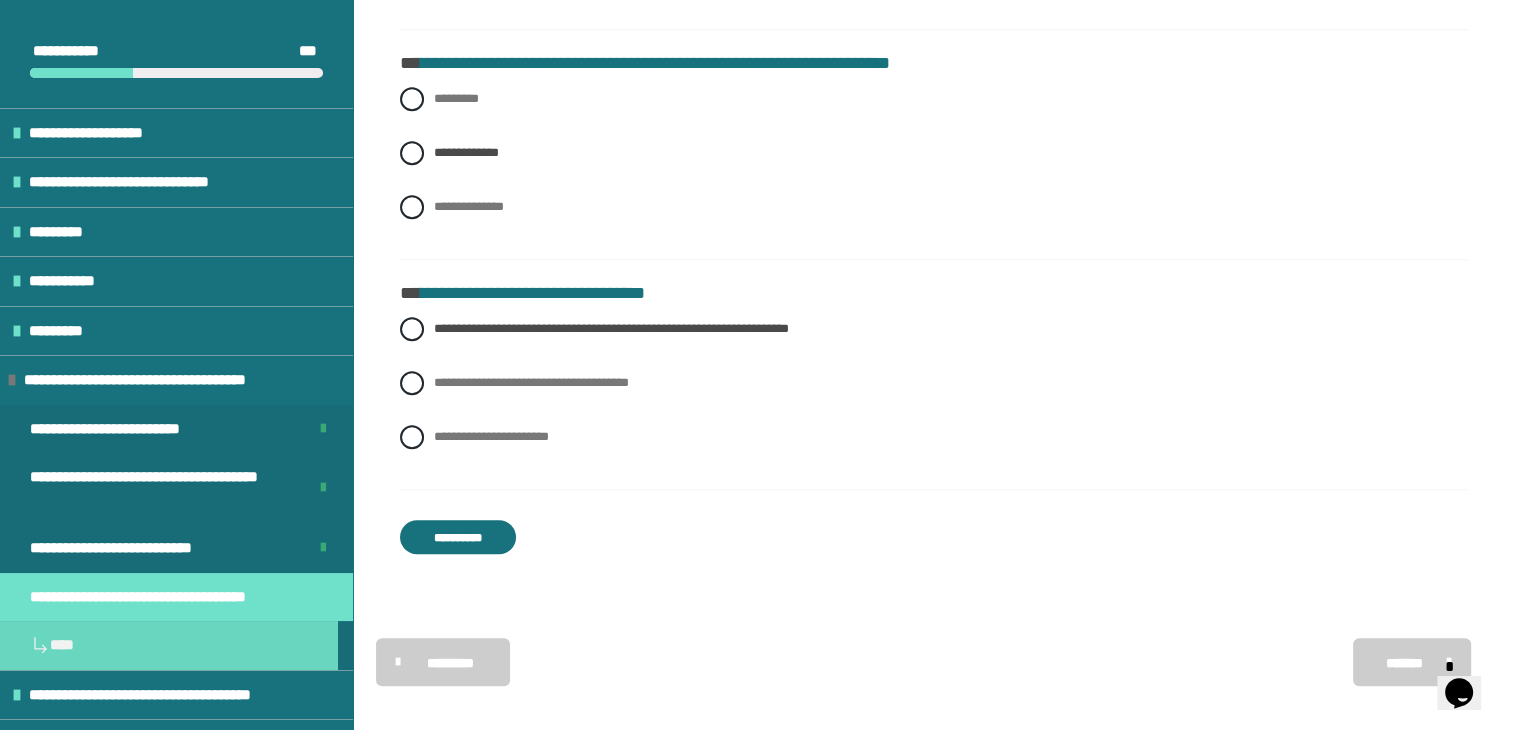 scroll, scrollTop: 1803, scrollLeft: 0, axis: vertical 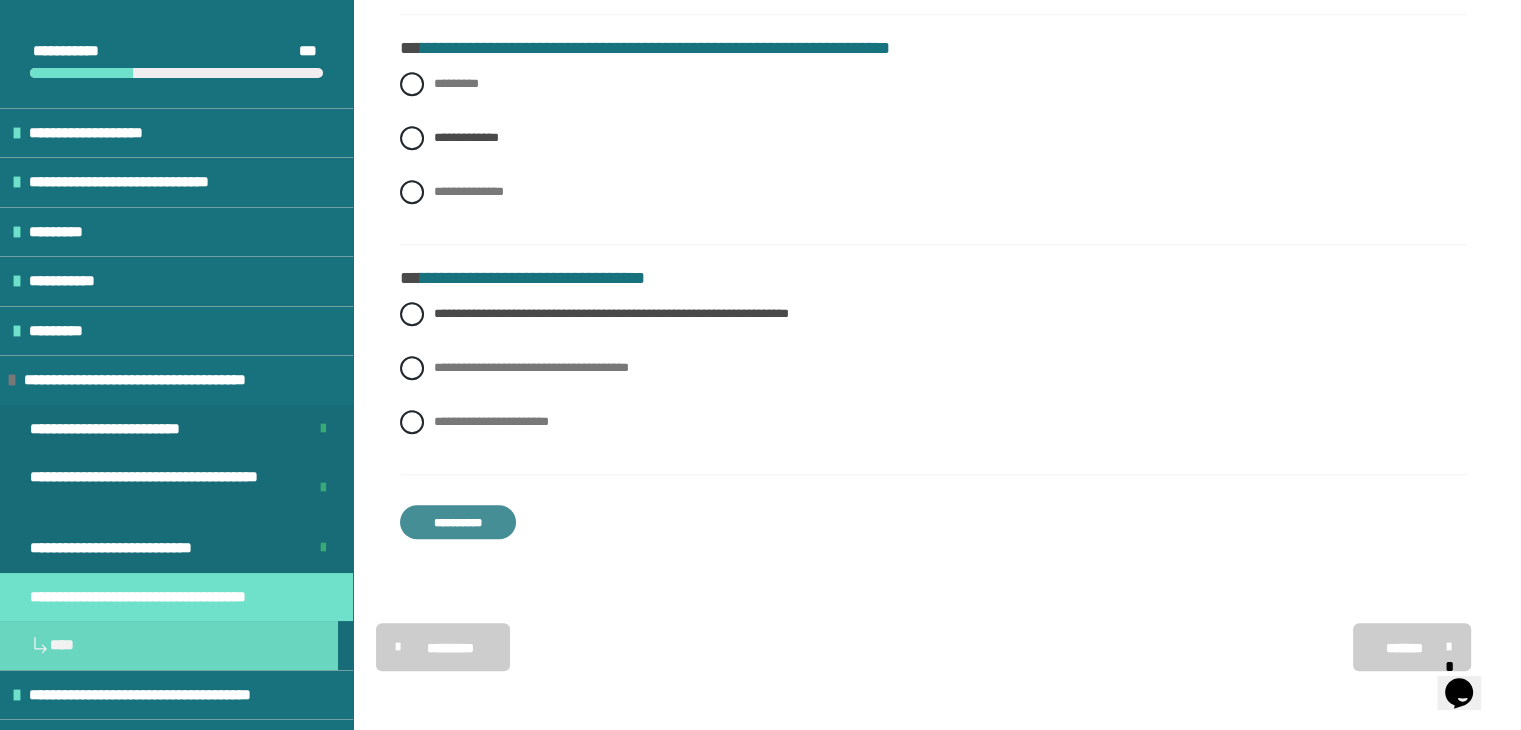 click on "**********" at bounding box center (458, 522) 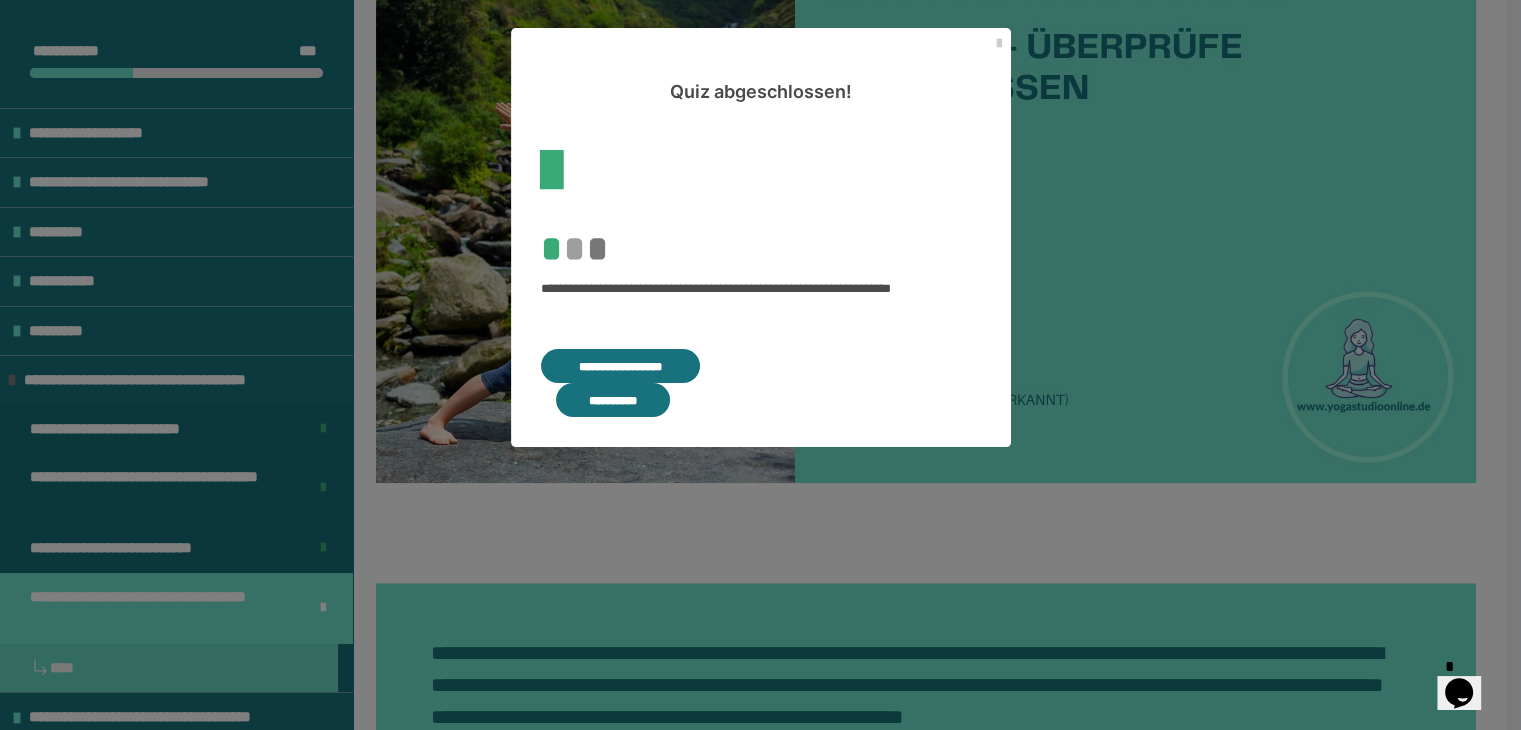 scroll, scrollTop: 1205, scrollLeft: 0, axis: vertical 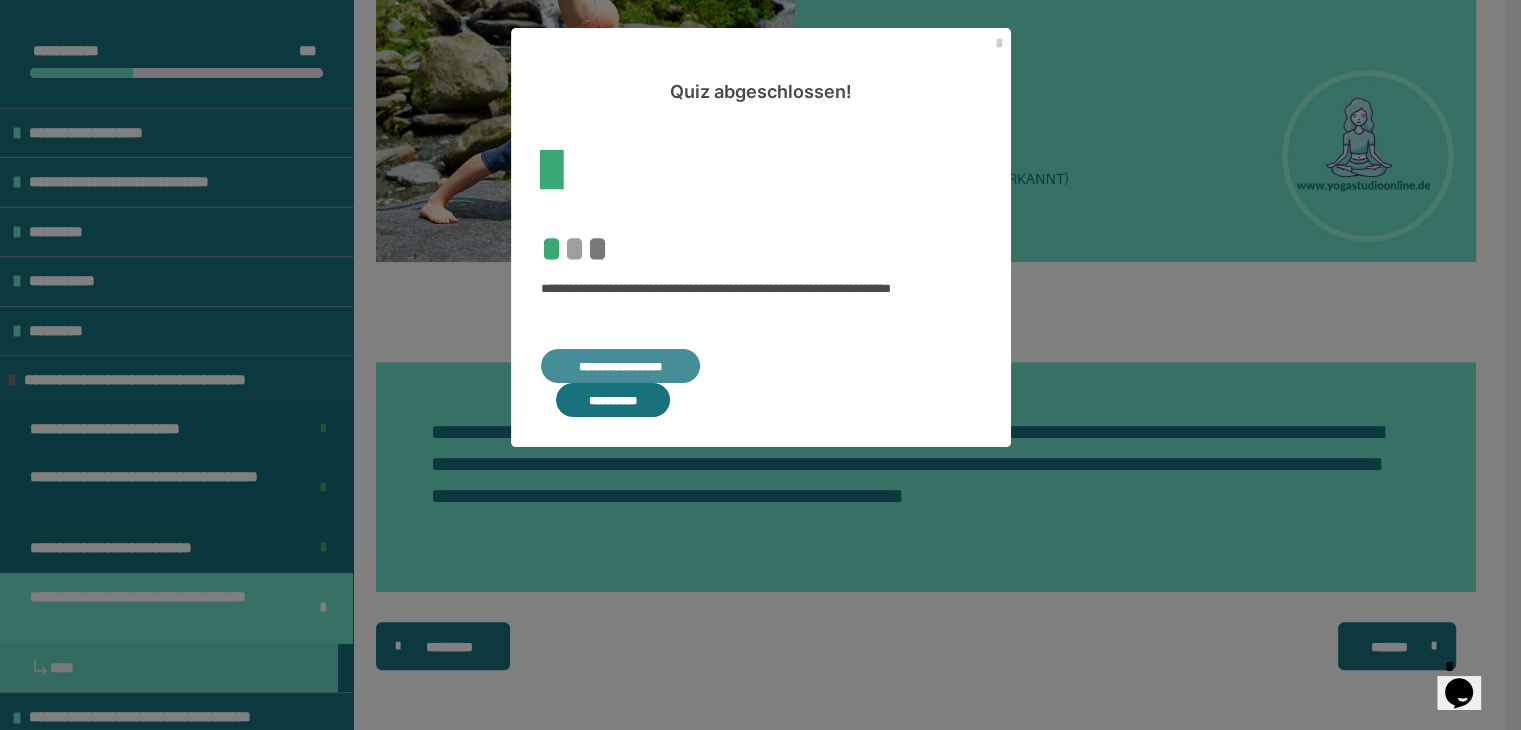 click on "**********" at bounding box center [621, 366] 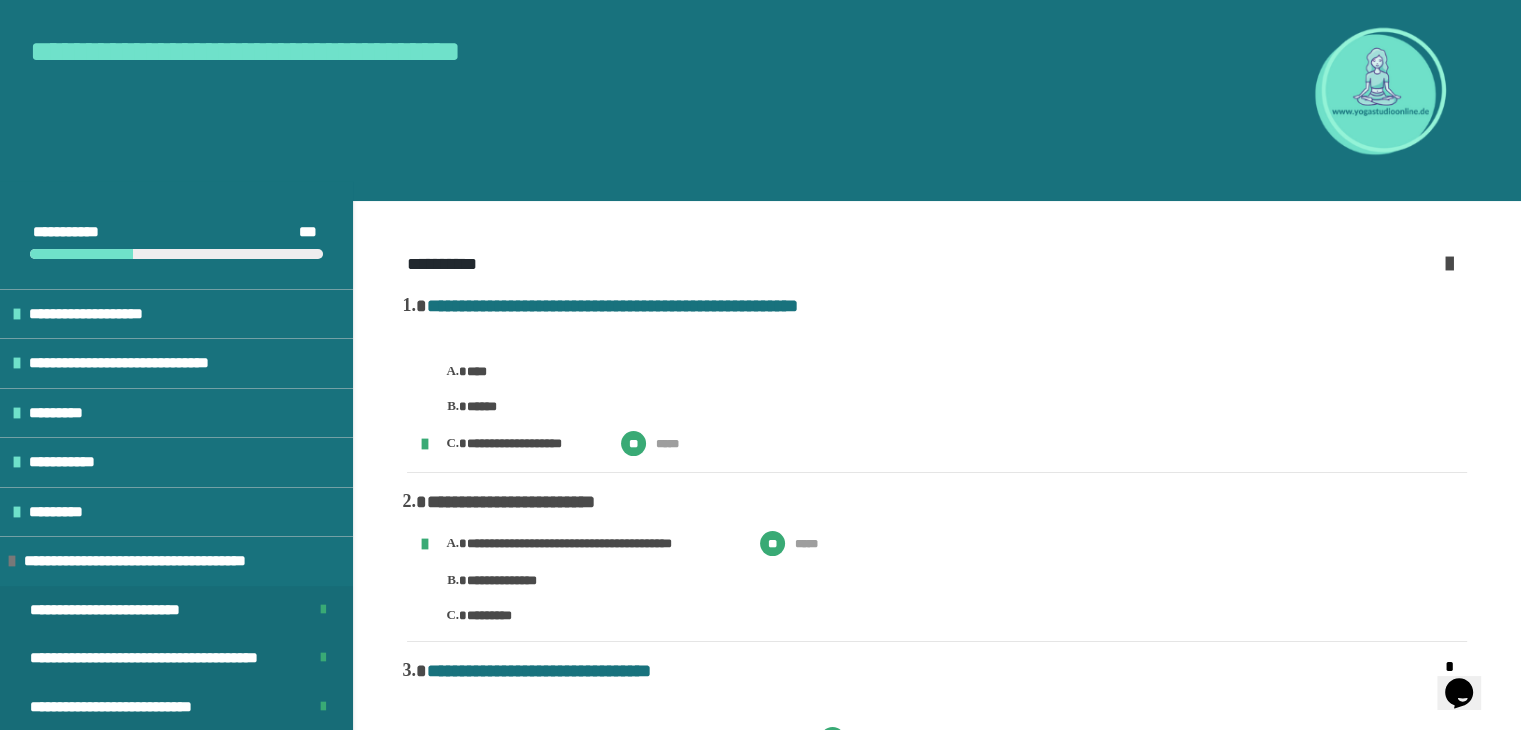 scroll, scrollTop: 140, scrollLeft: 0, axis: vertical 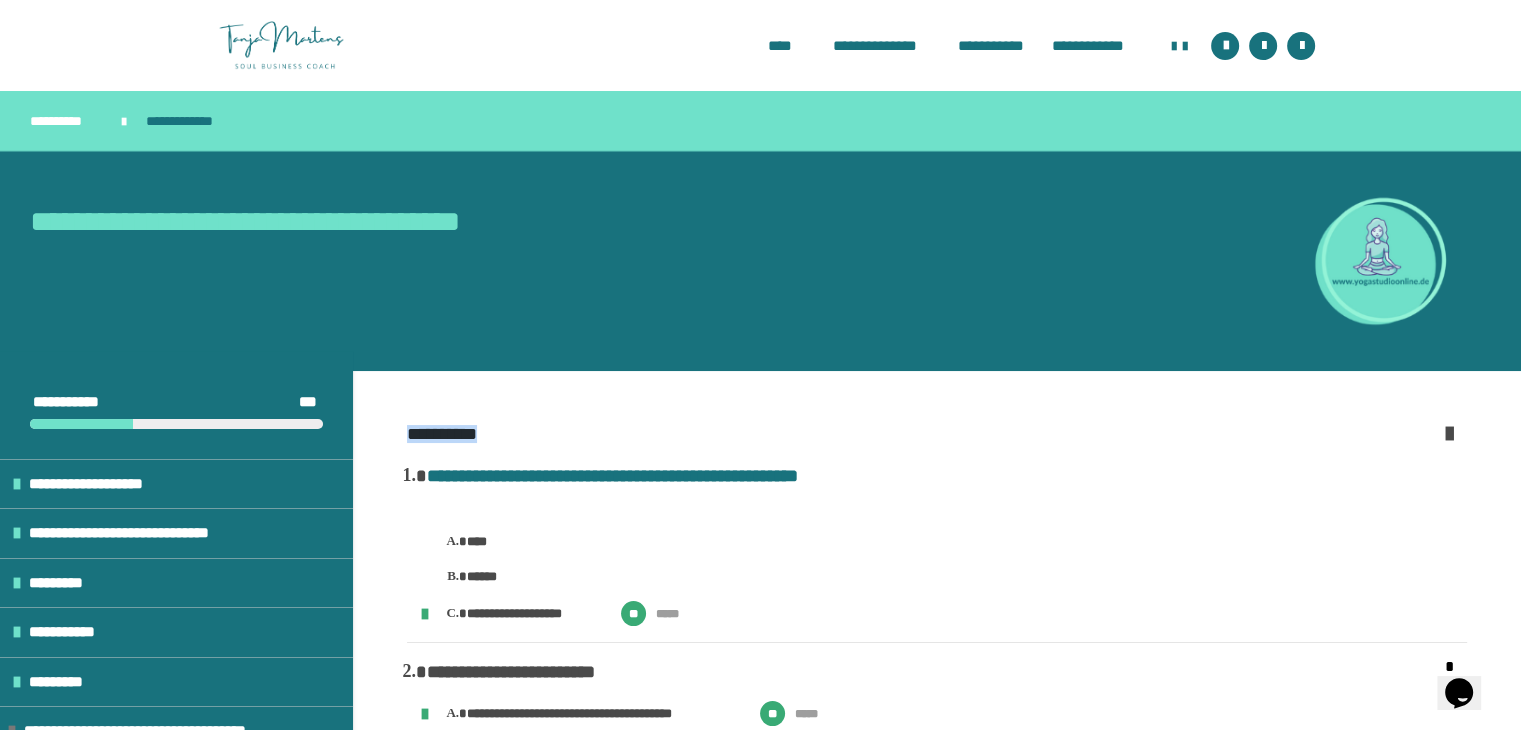 drag, startPoint x: 399, startPoint y: 269, endPoint x: 732, endPoint y: 401, distance: 358.20804 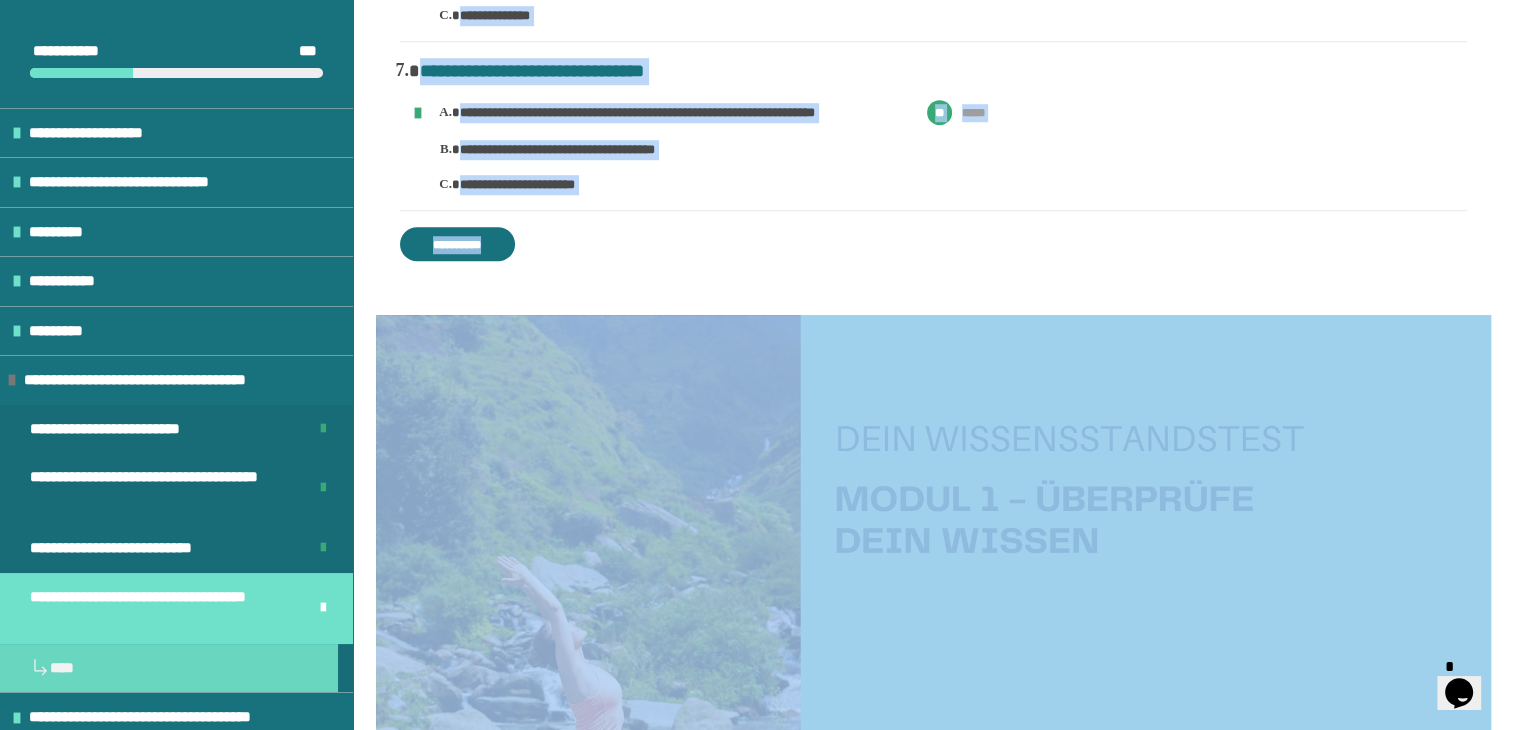 scroll, scrollTop: 1566, scrollLeft: 0, axis: vertical 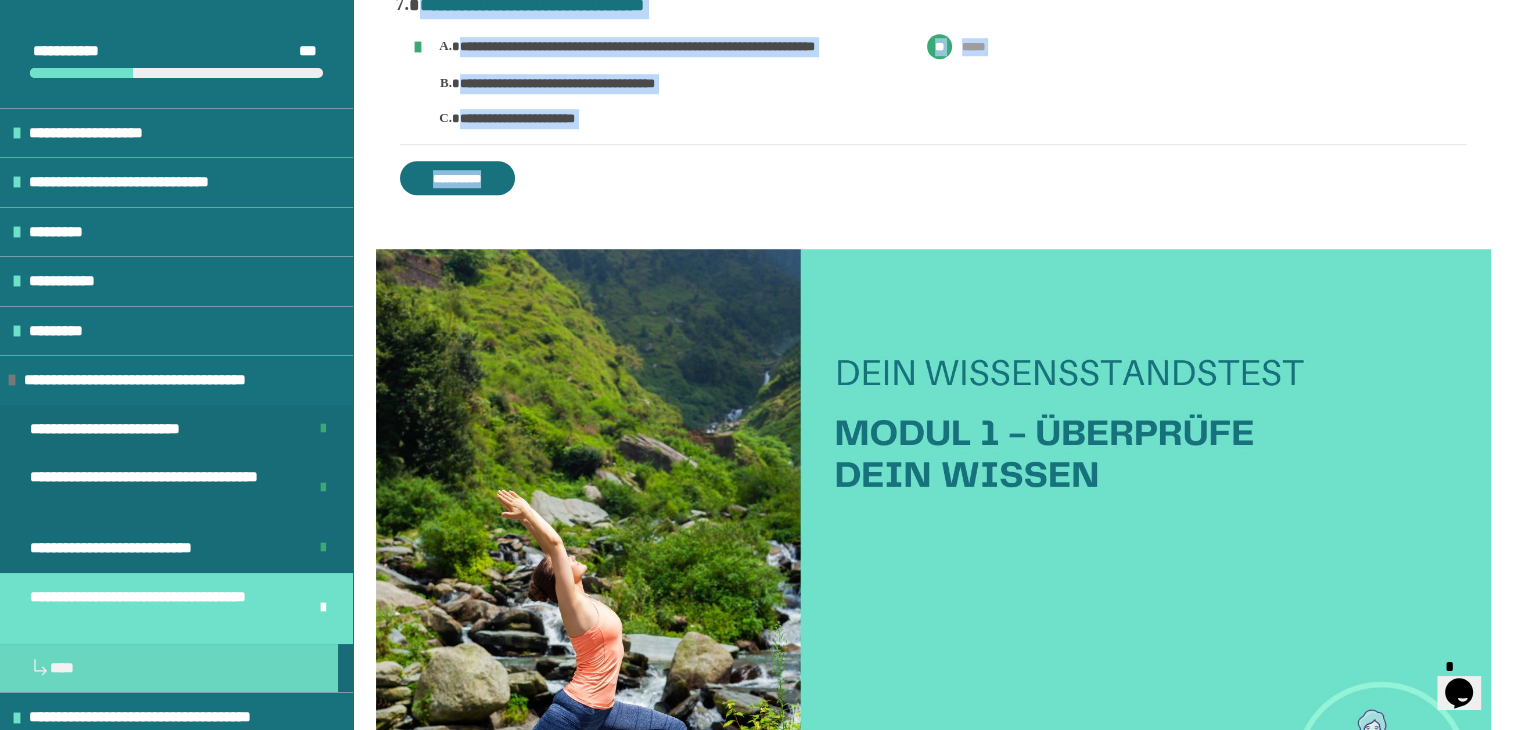drag, startPoint x: 398, startPoint y: 432, endPoint x: 580, endPoint y: 152, distance: 333.9521 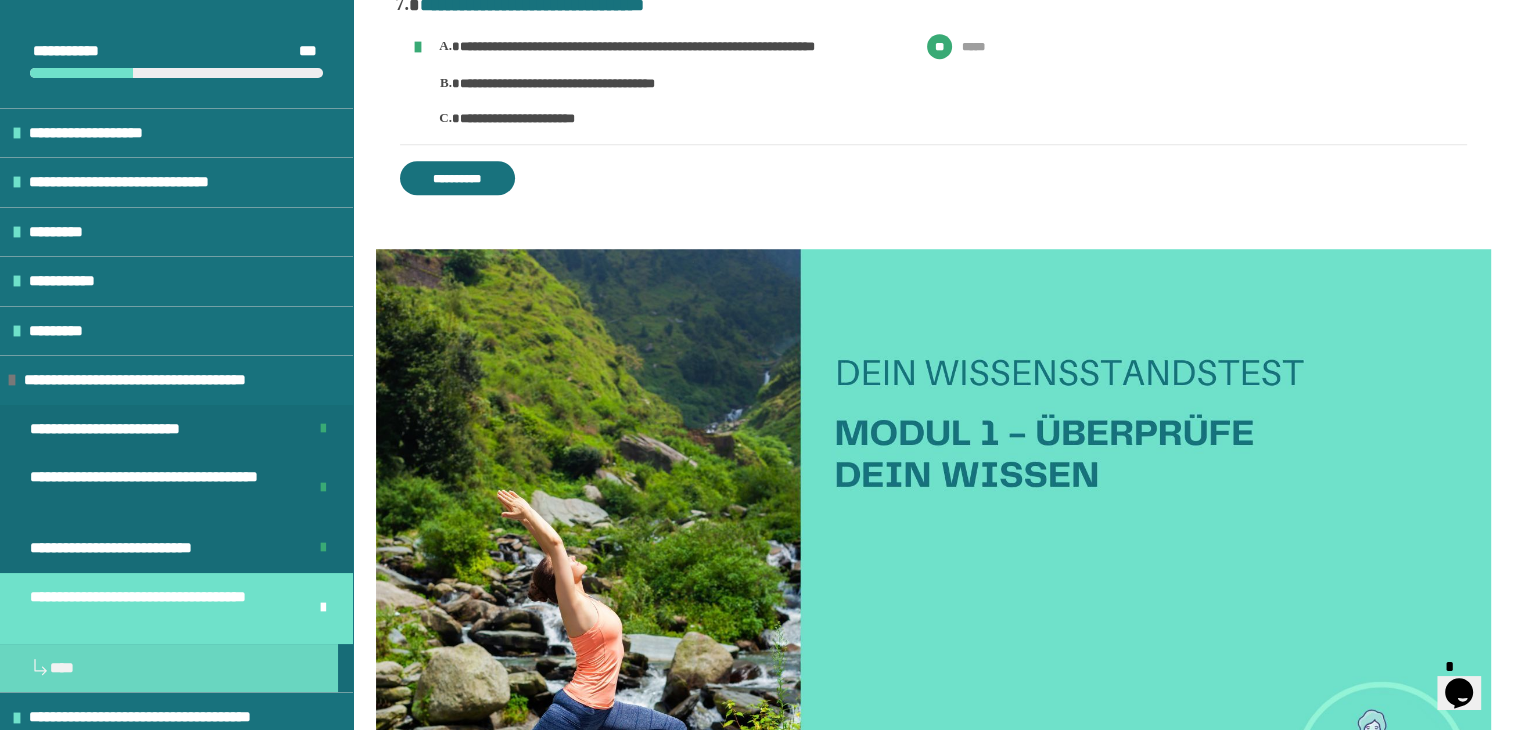 click on "**********" at bounding box center [933, -473] 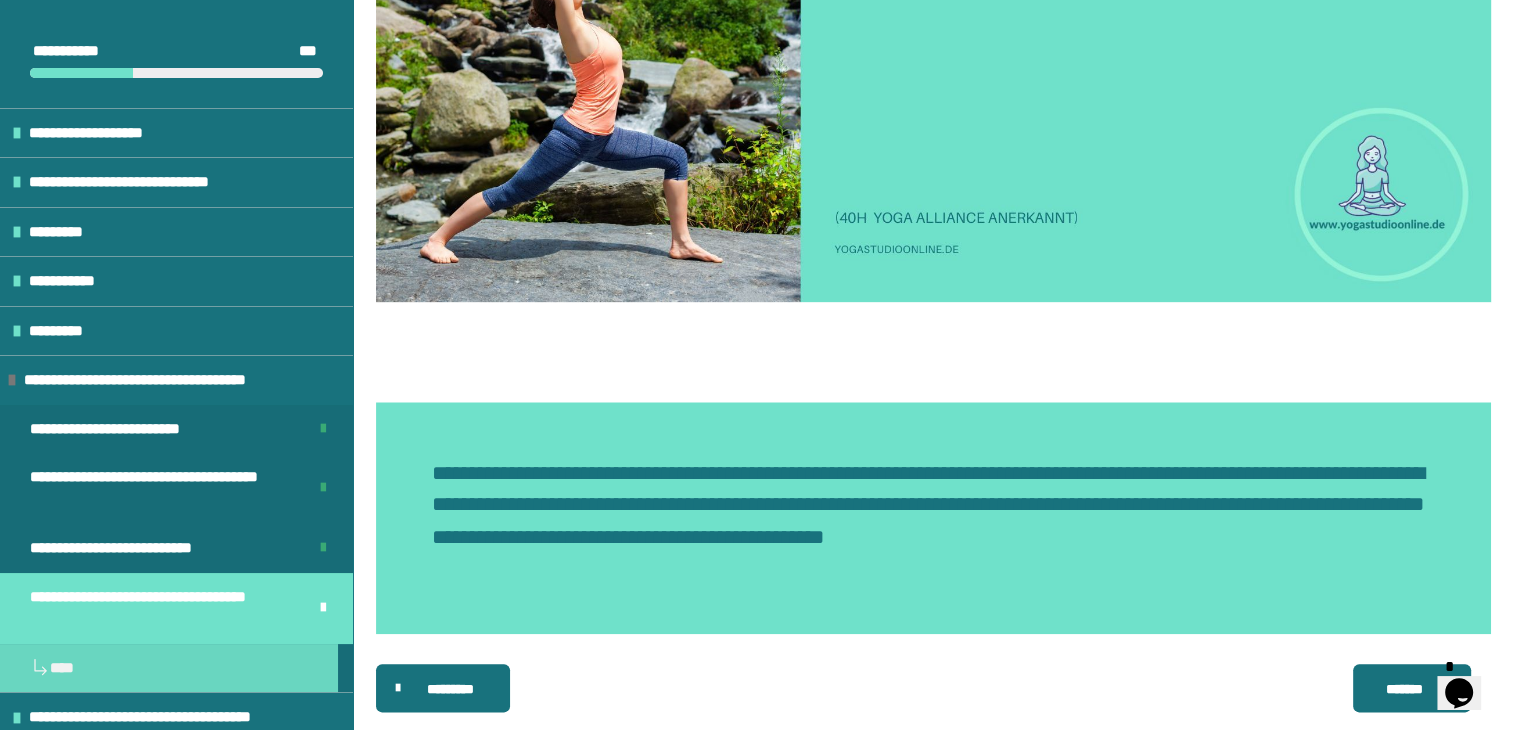 scroll, scrollTop: 2180, scrollLeft: 0, axis: vertical 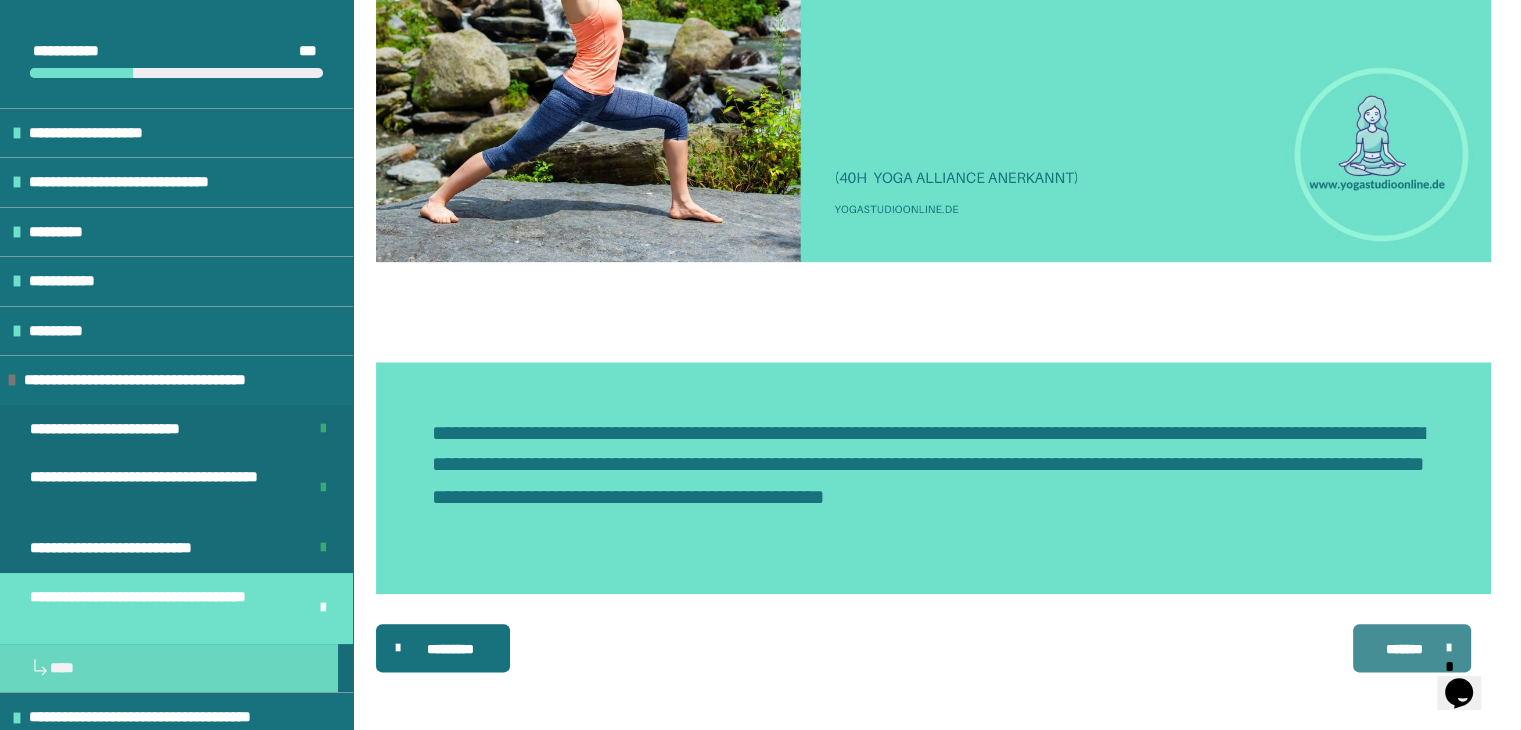 click on "*******" at bounding box center [1405, 649] 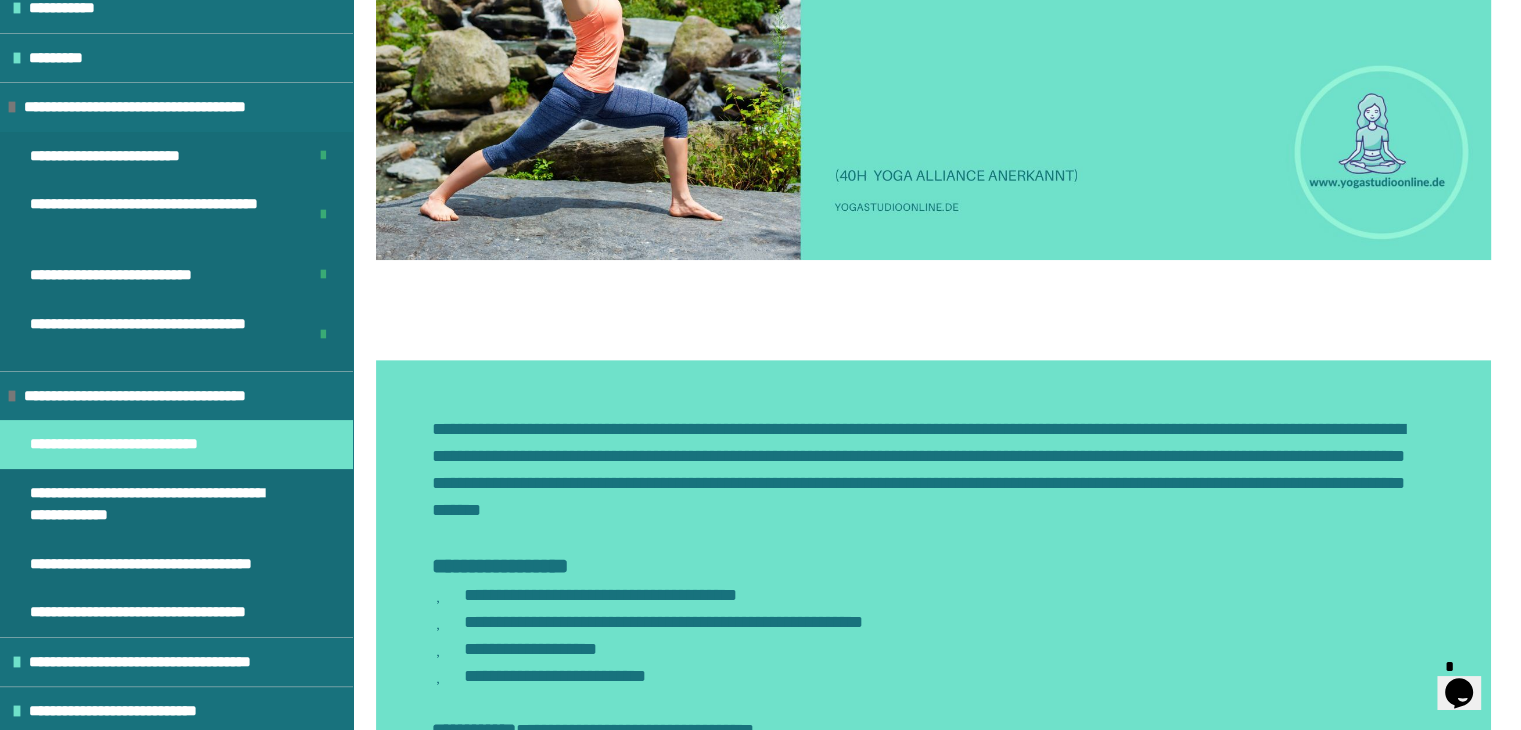 scroll, scrollTop: 293, scrollLeft: 0, axis: vertical 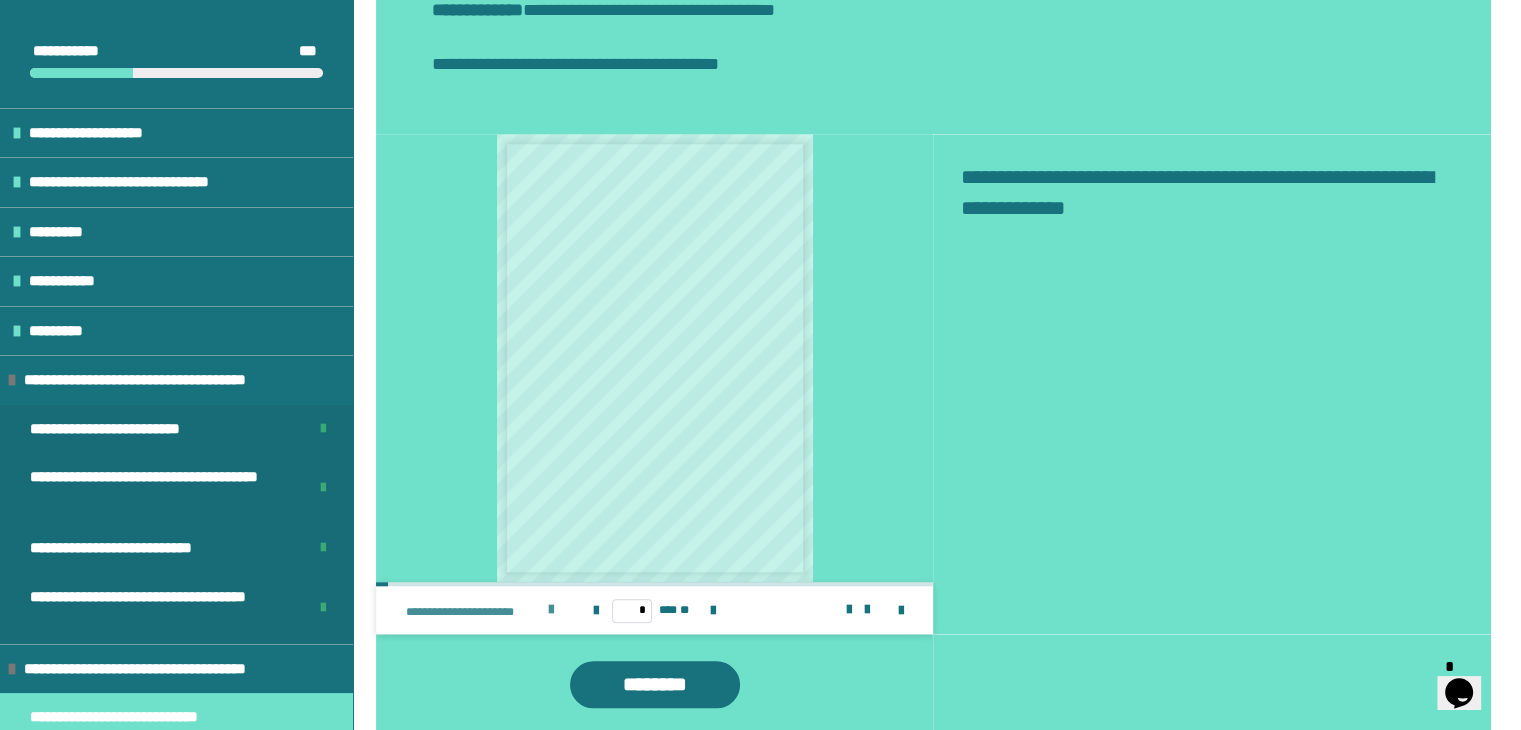 click on "**********" at bounding box center (474, 612) 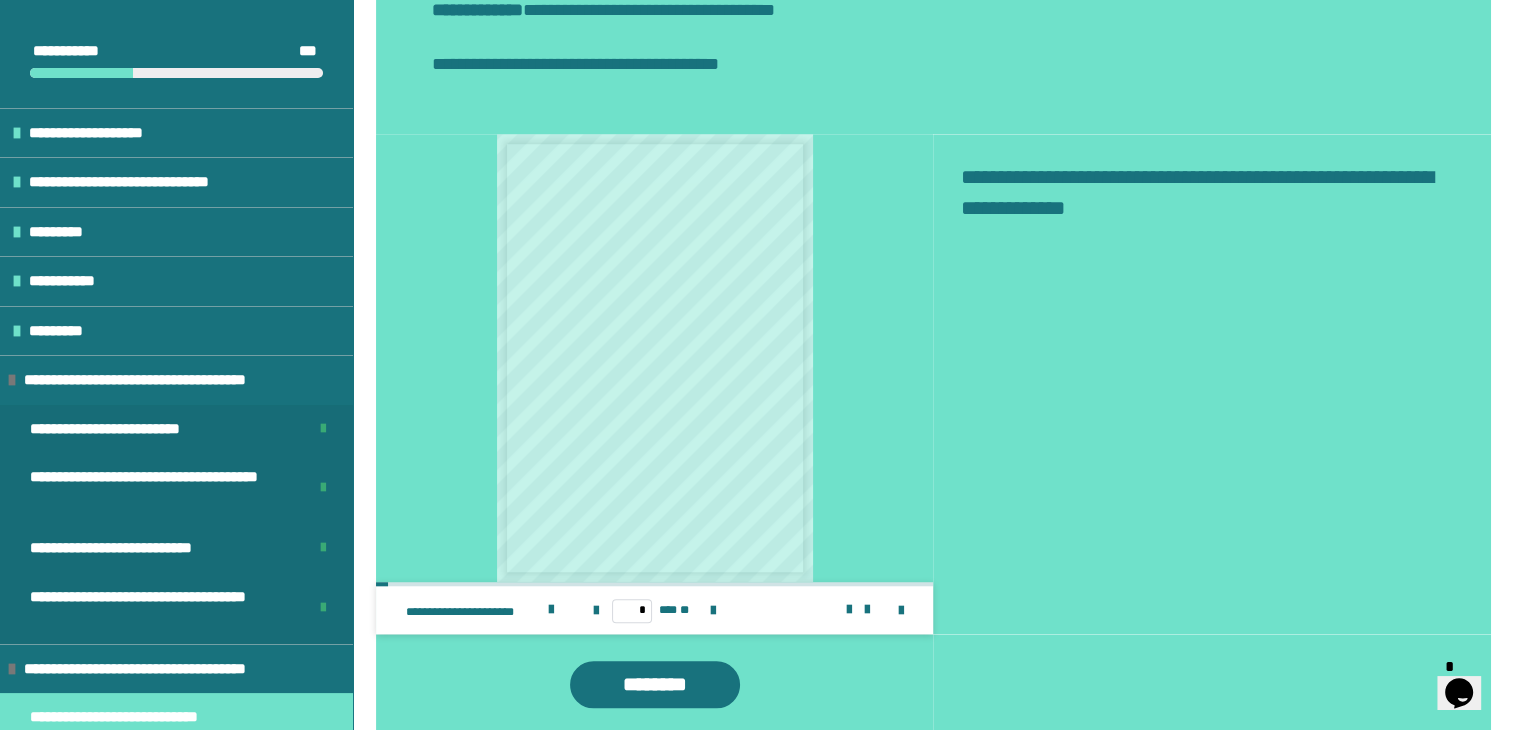 click on "**********" at bounding box center (505, 610) 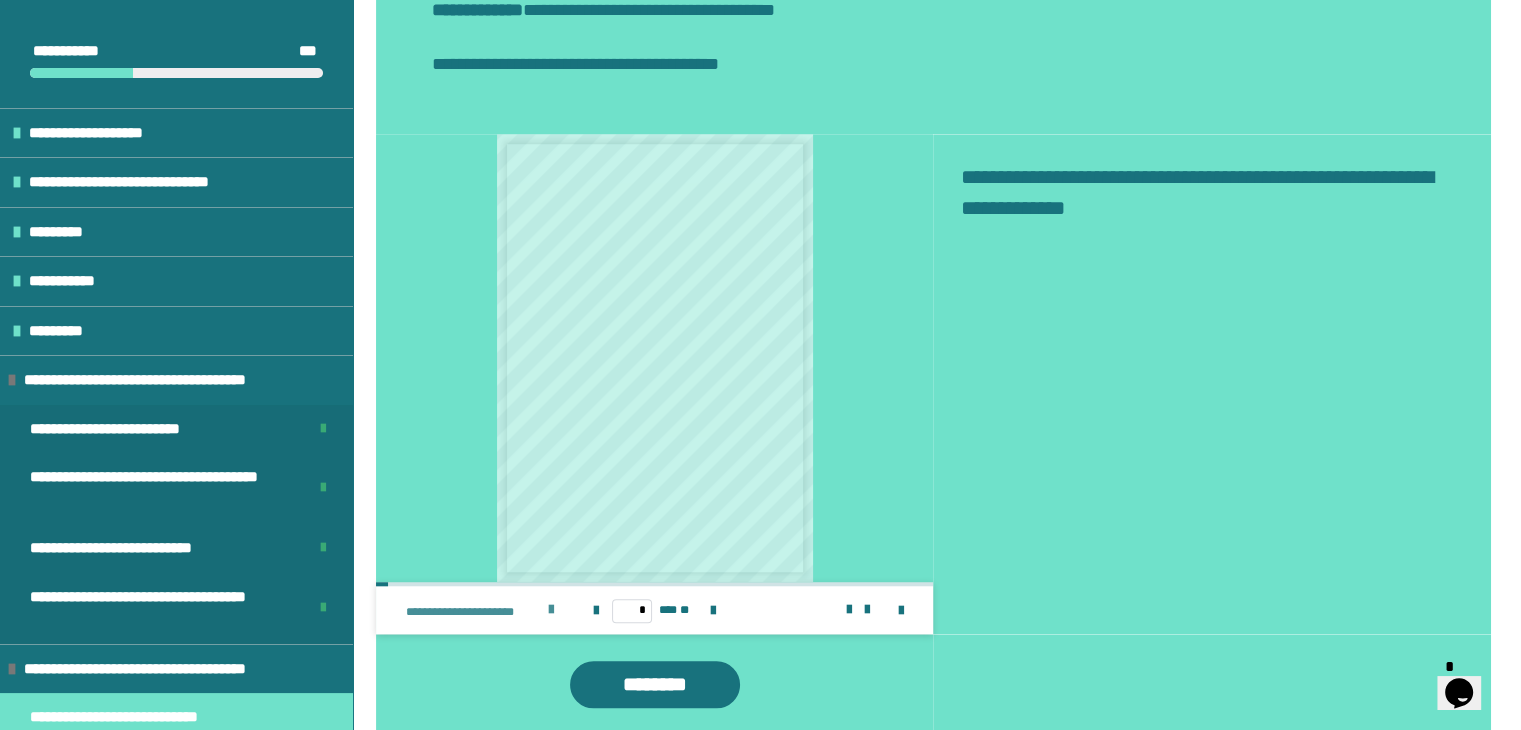 click at bounding box center [551, 610] 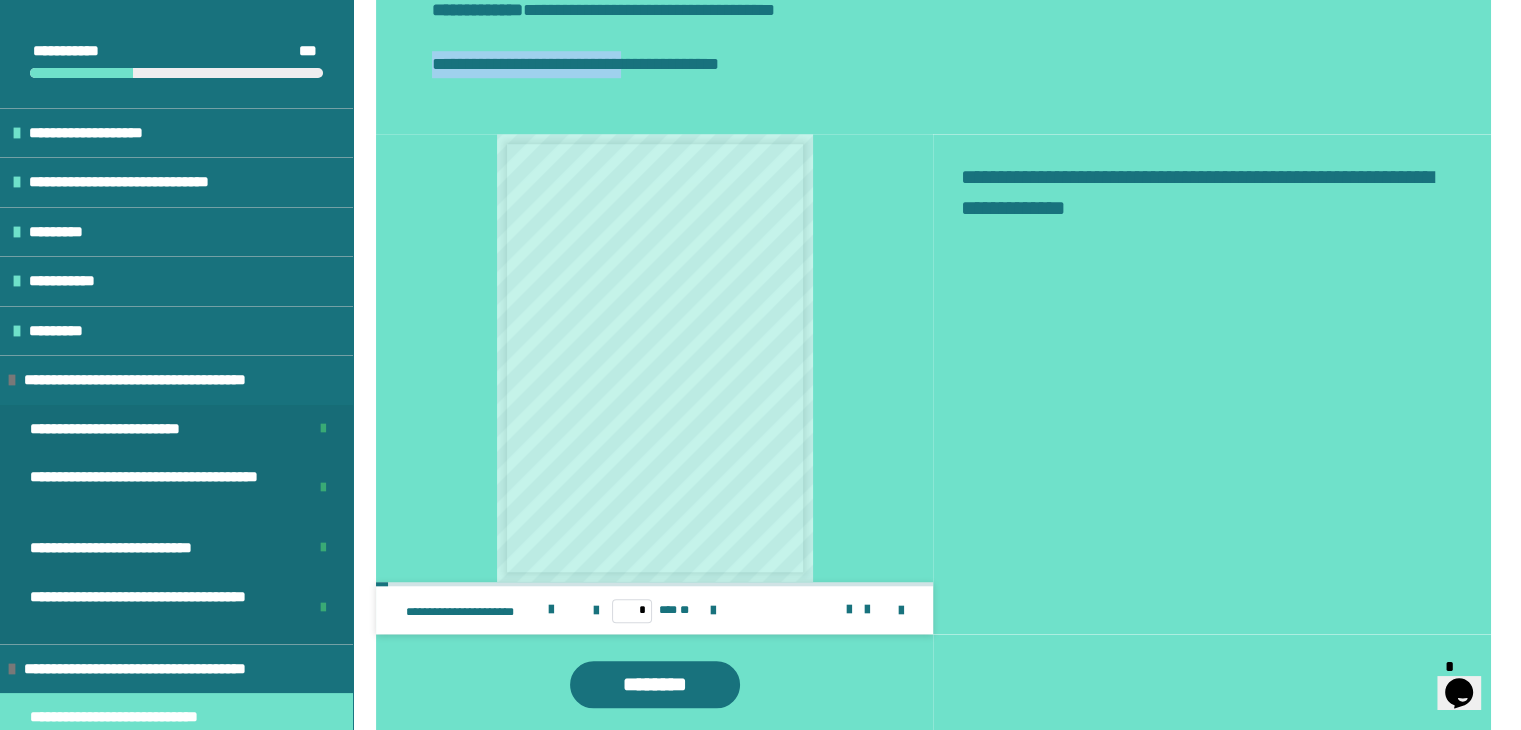 drag, startPoint x: 645, startPoint y: 107, endPoint x: 414, endPoint y: 133, distance: 232.4586 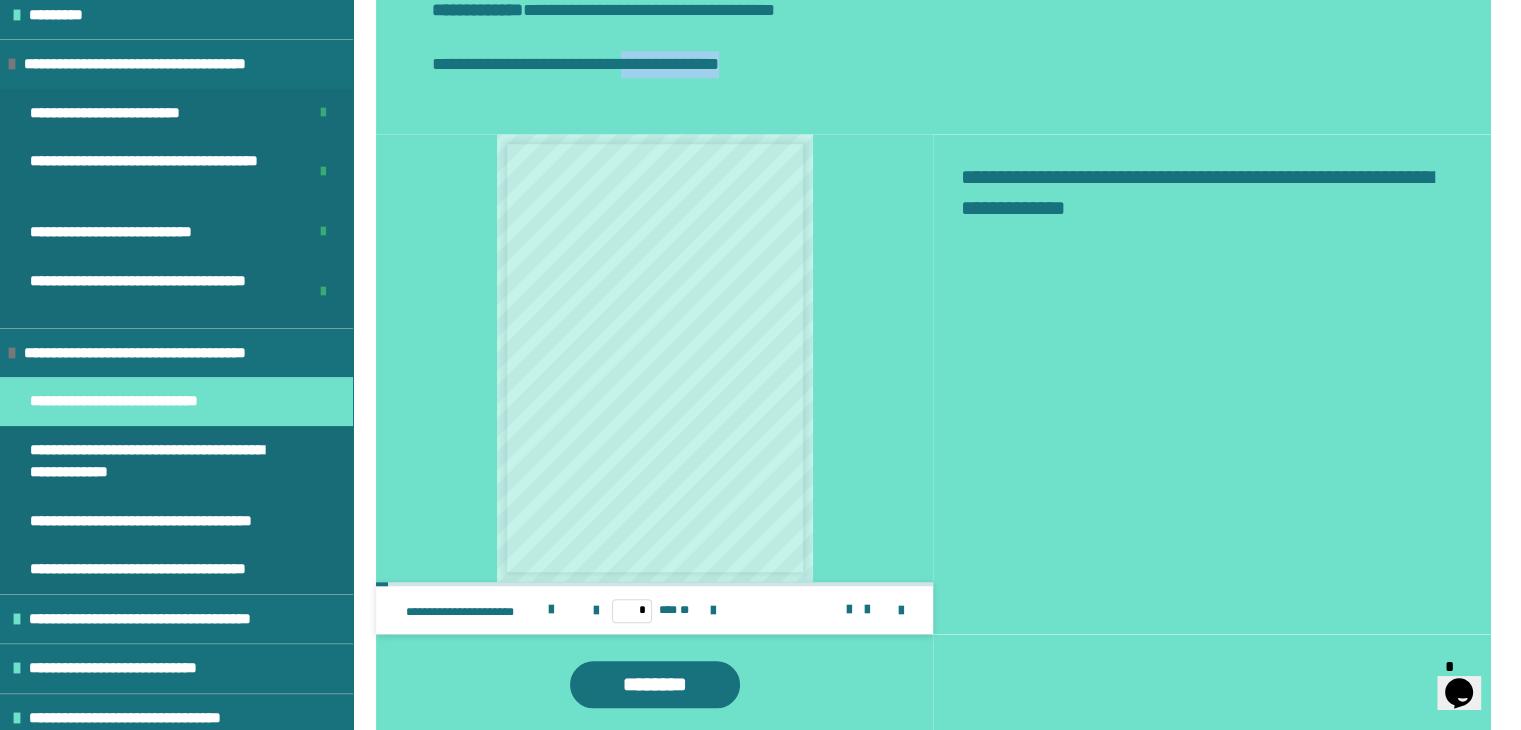 scroll, scrollTop: 336, scrollLeft: 0, axis: vertical 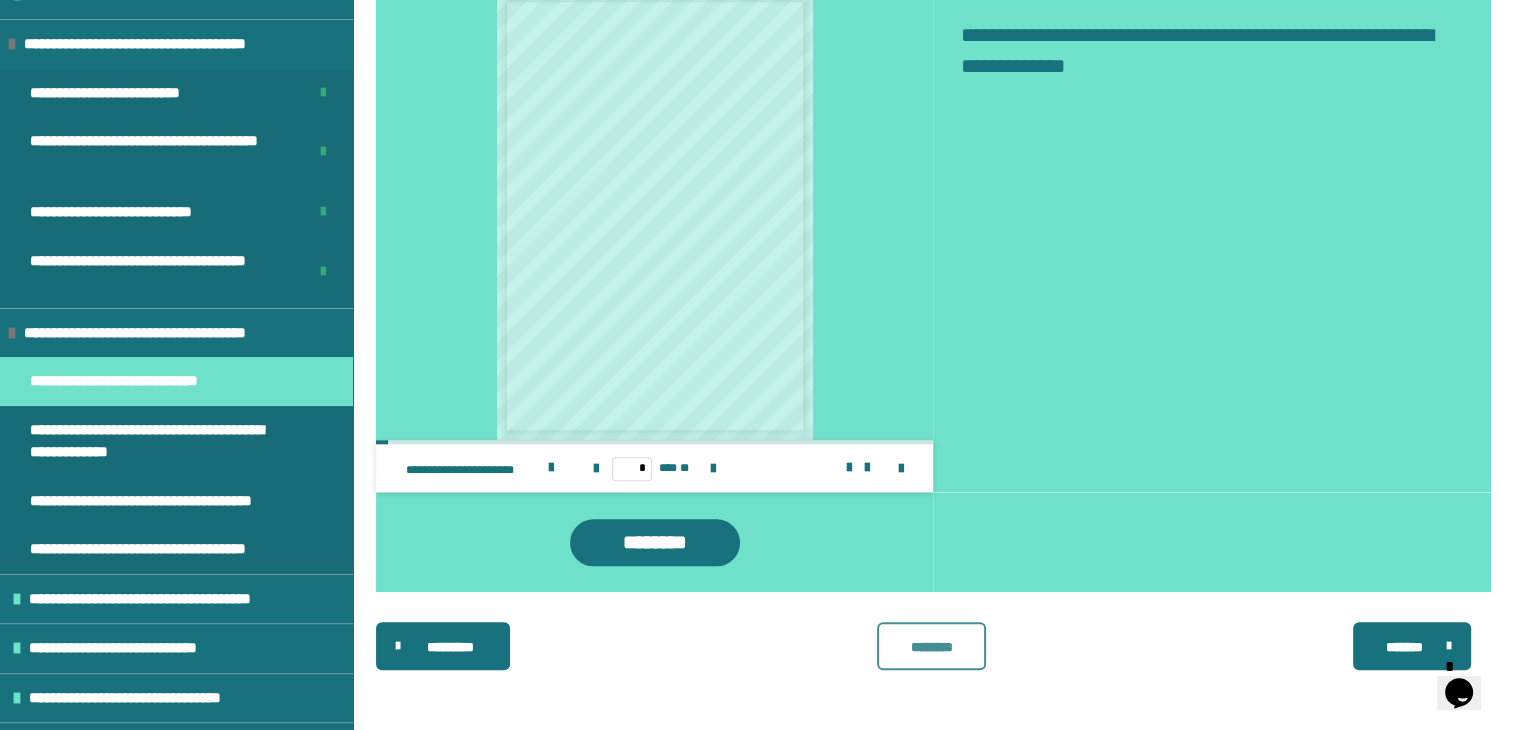 click on "********" at bounding box center [932, 647] 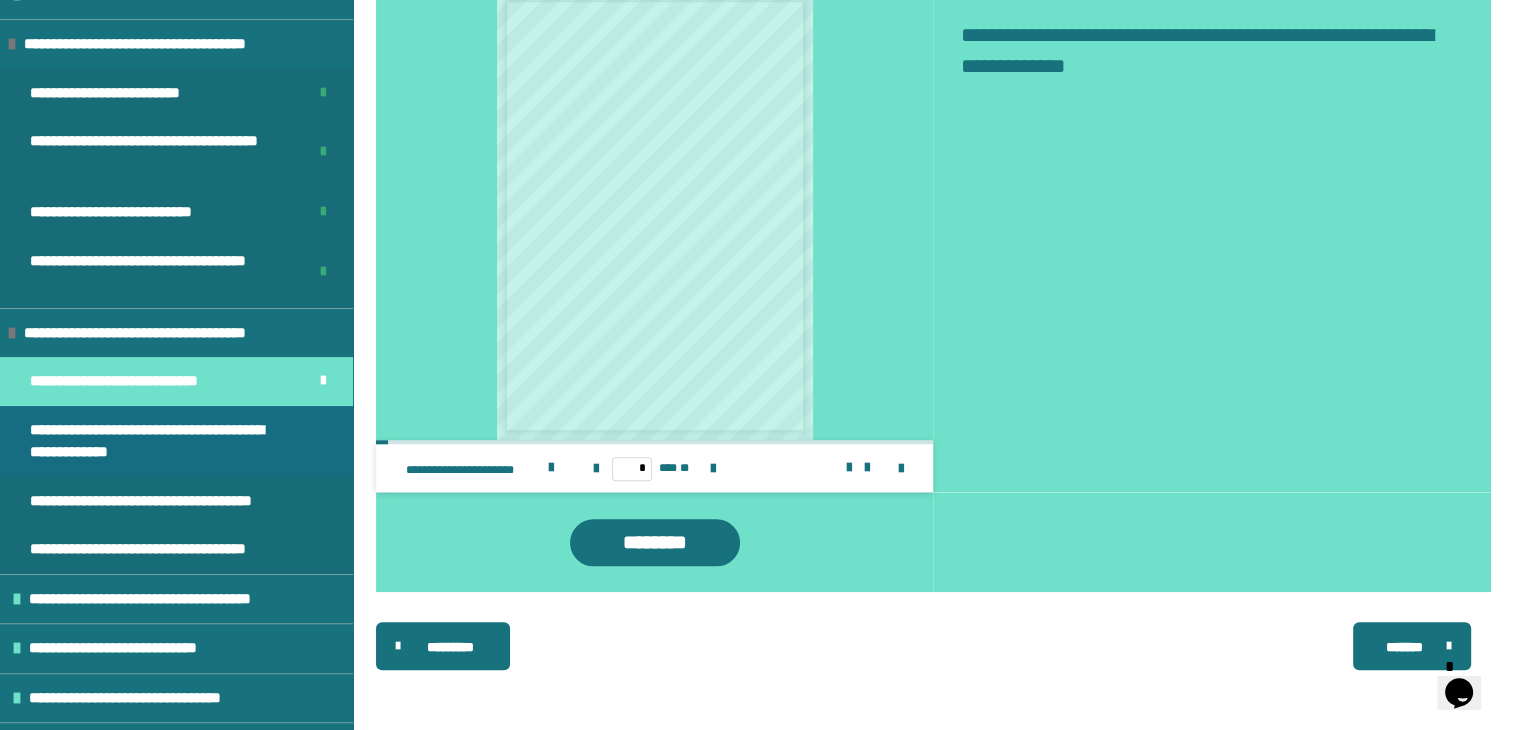 click on "**********" at bounding box center (161, 441) 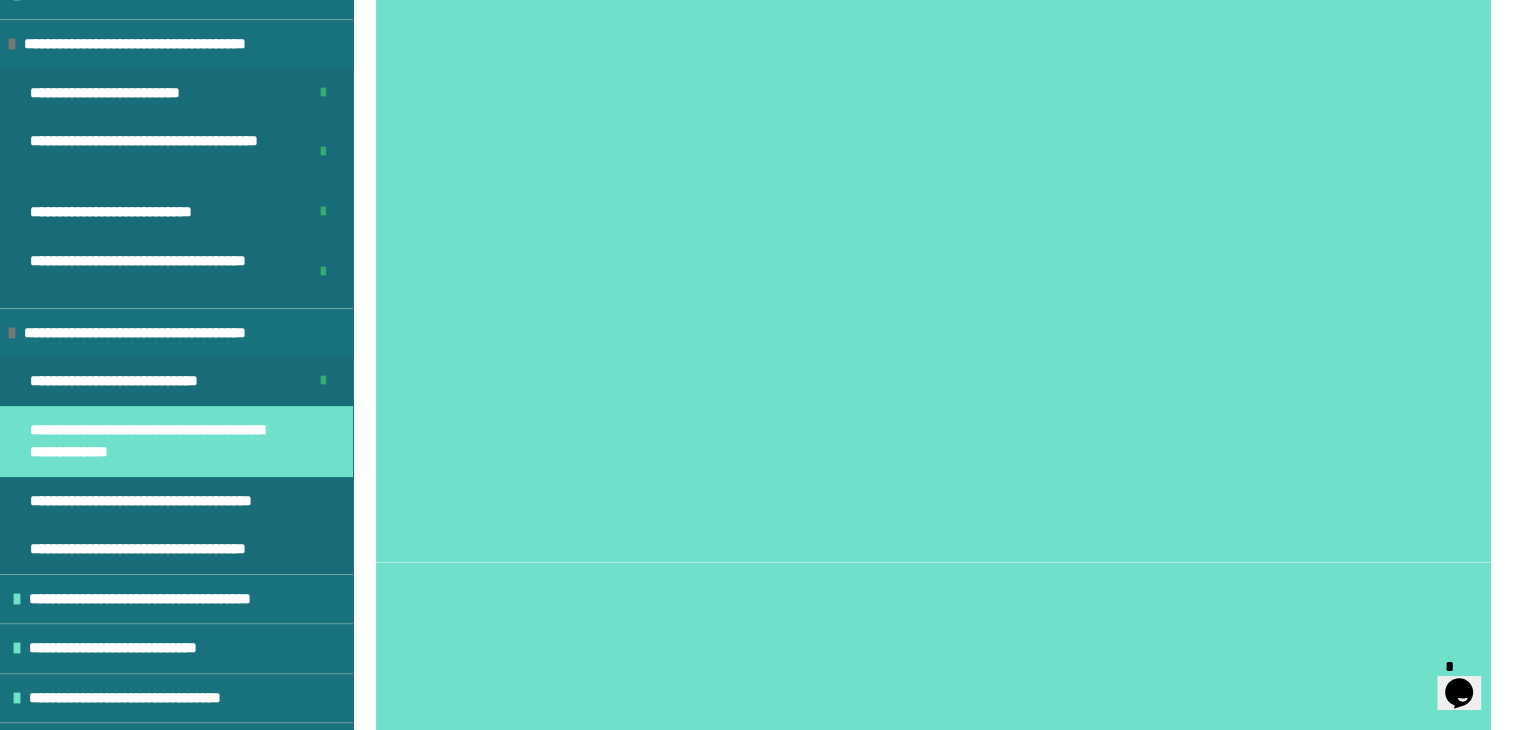 scroll, scrollTop: 4764, scrollLeft: 0, axis: vertical 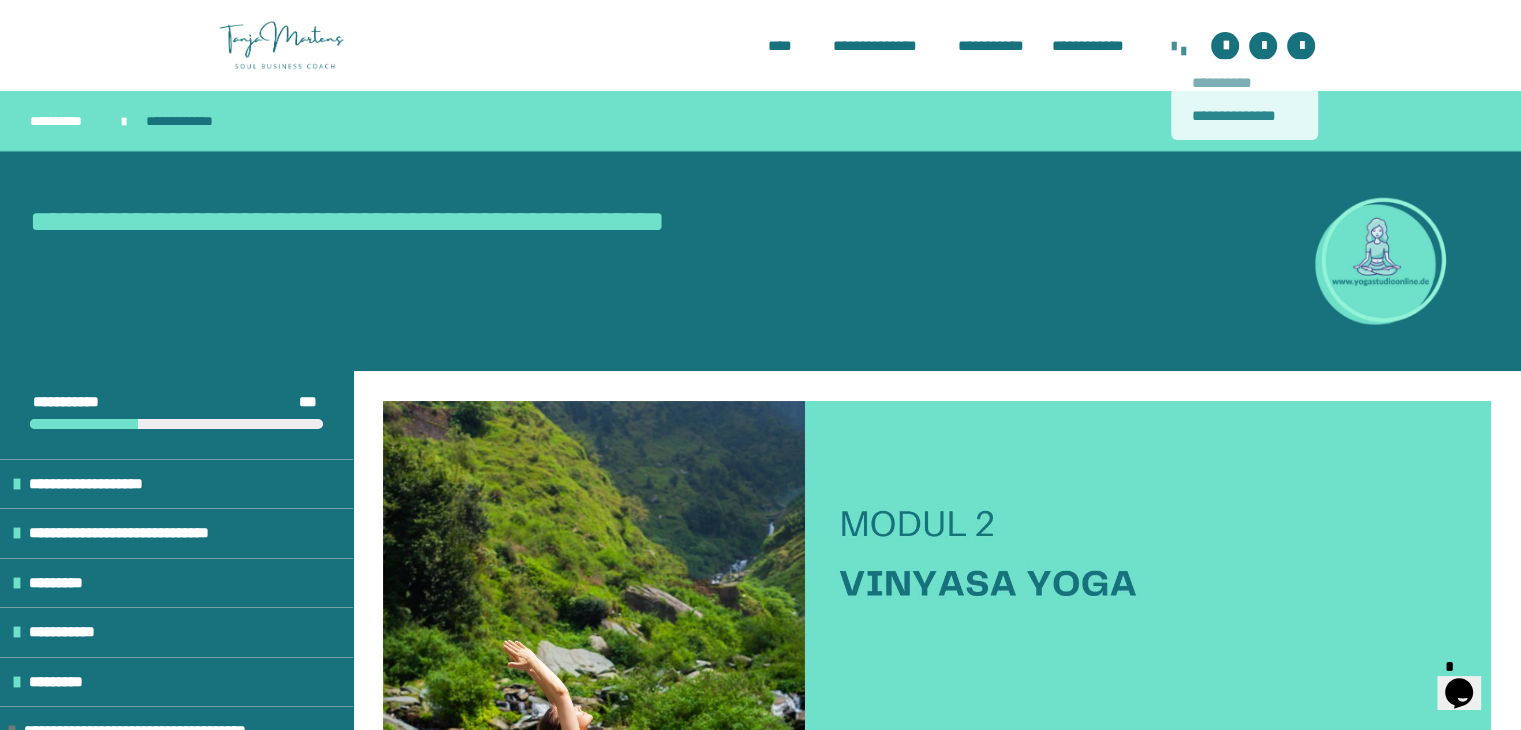 click on "**********" at bounding box center [1244, 83] 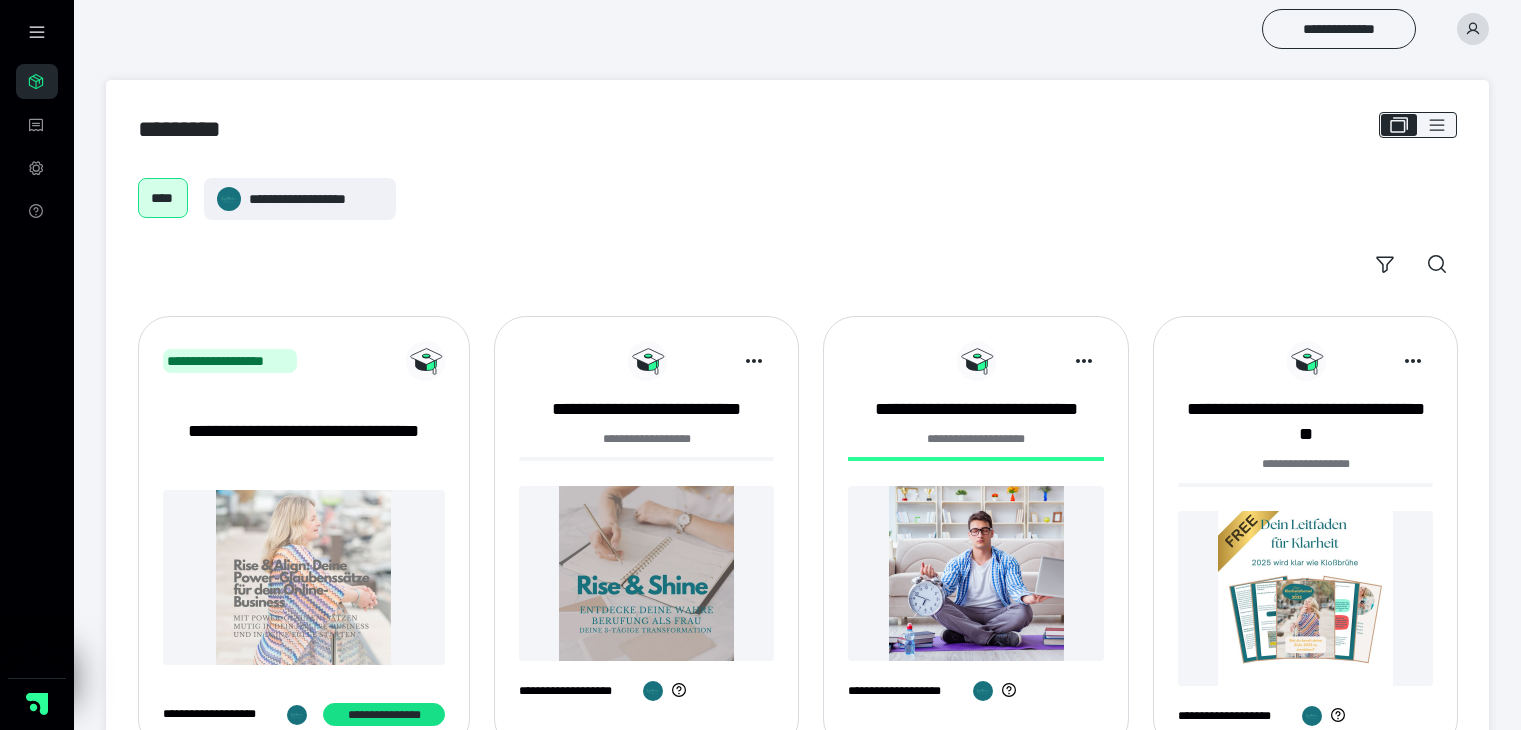 scroll, scrollTop: 0, scrollLeft: 0, axis: both 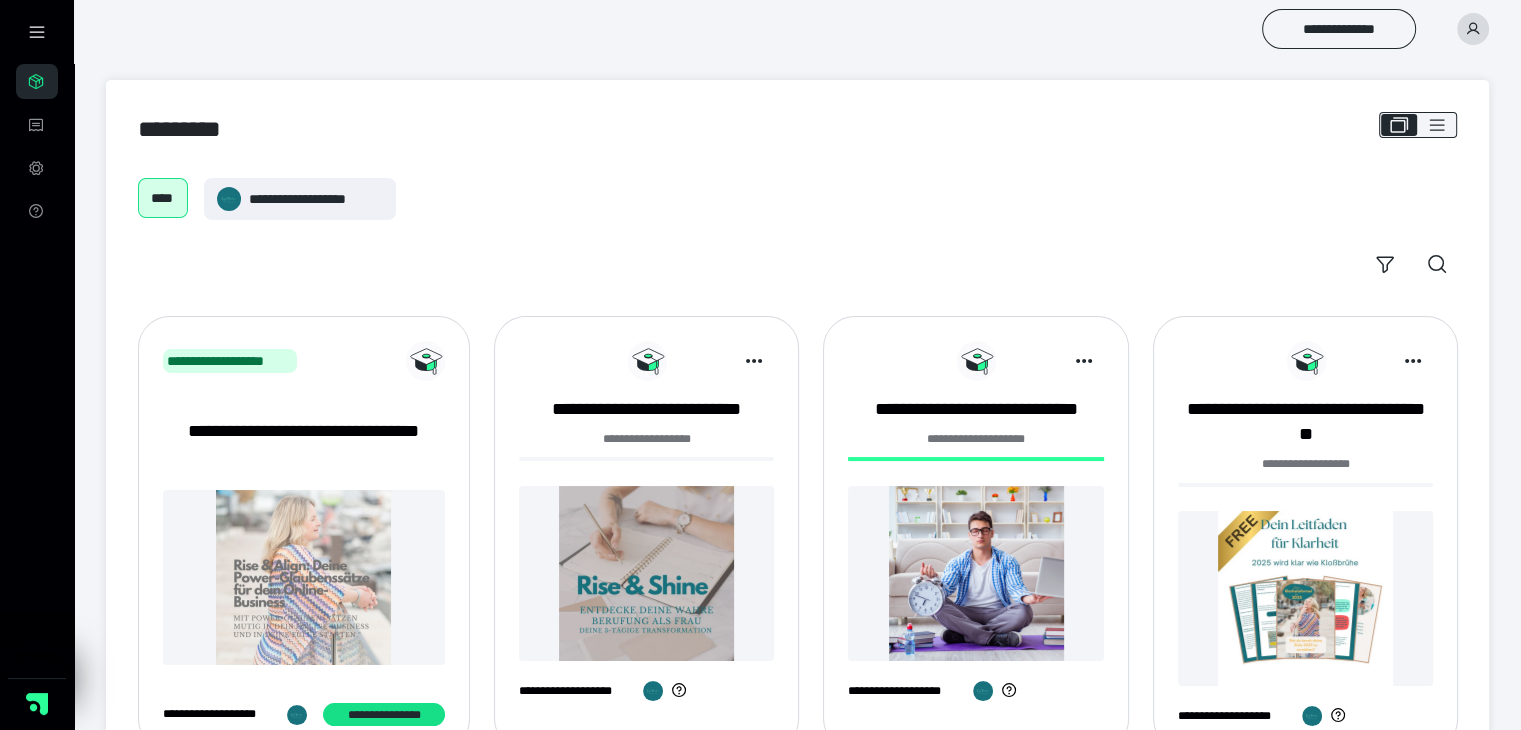 click 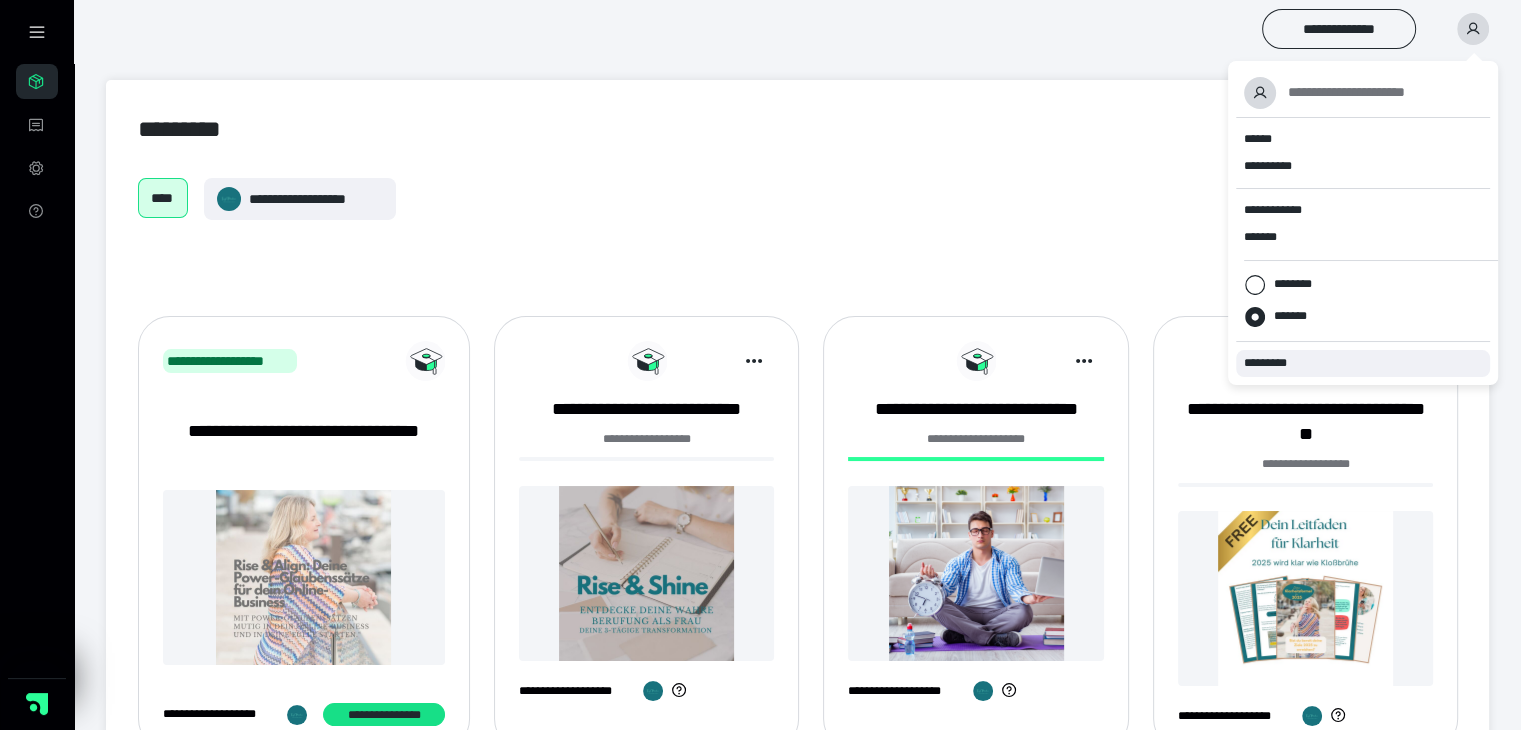 click on "*********" at bounding box center [1274, 363] 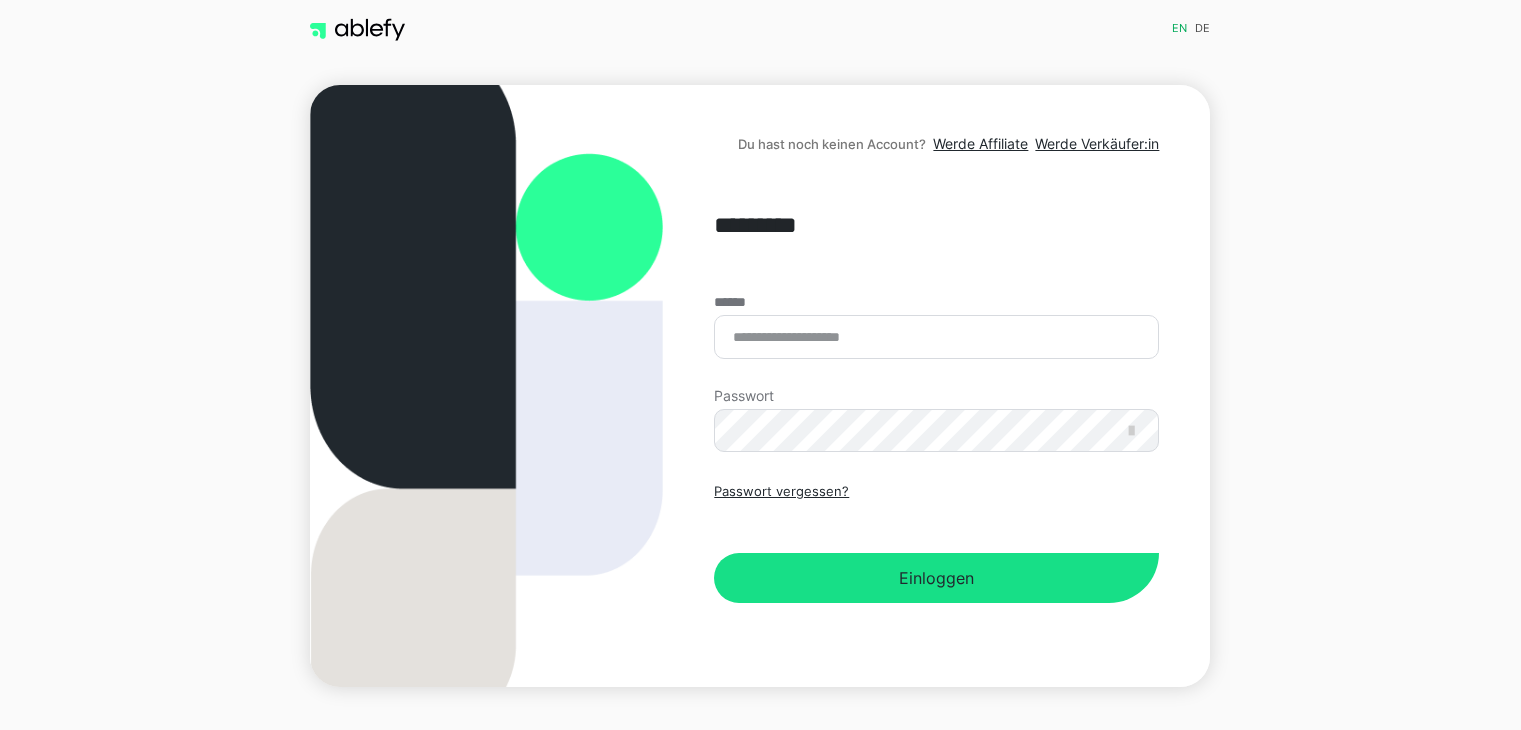 scroll, scrollTop: 0, scrollLeft: 0, axis: both 